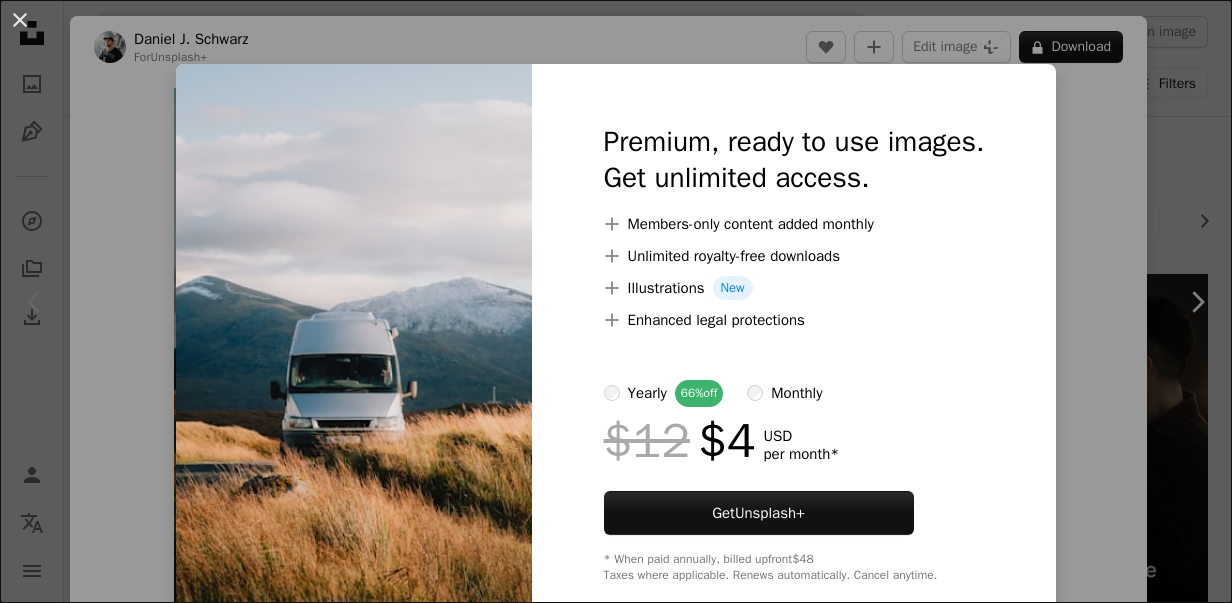 scroll, scrollTop: 100, scrollLeft: 0, axis: vertical 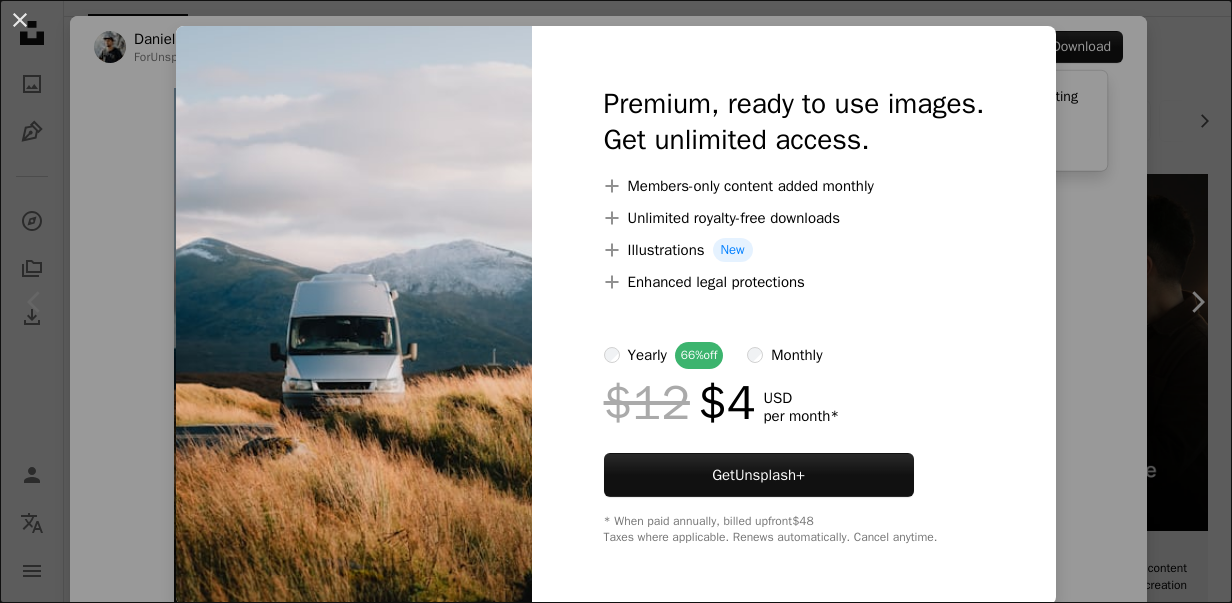 click on "An X shape Premium, ready to use images. Get unlimited access. A plus sign Members-only content added monthly A plus sign Unlimited royalty-free downloads A plus sign Illustrations  New A plus sign Enhanced legal protections yearly 66%  off monthly $12   $4 USD per month * Get  Unsplash+ * When paid annually, billed upfront  $48 Taxes where applicable. Renews automatically. Cancel anytime." at bounding box center (616, 301) 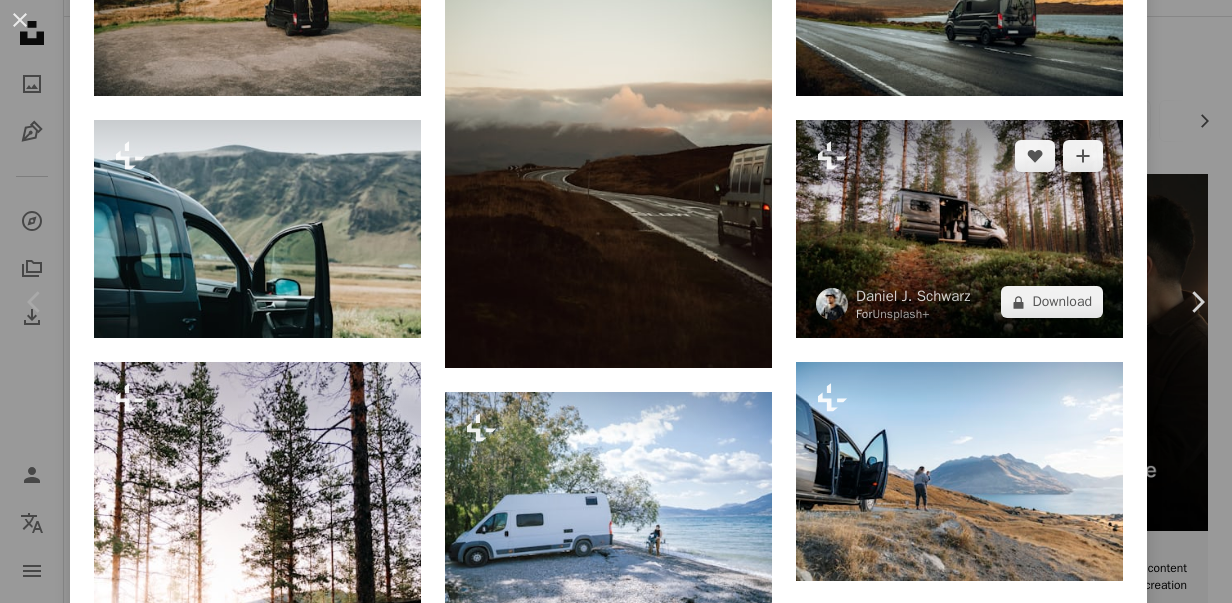 scroll, scrollTop: 600, scrollLeft: 0, axis: vertical 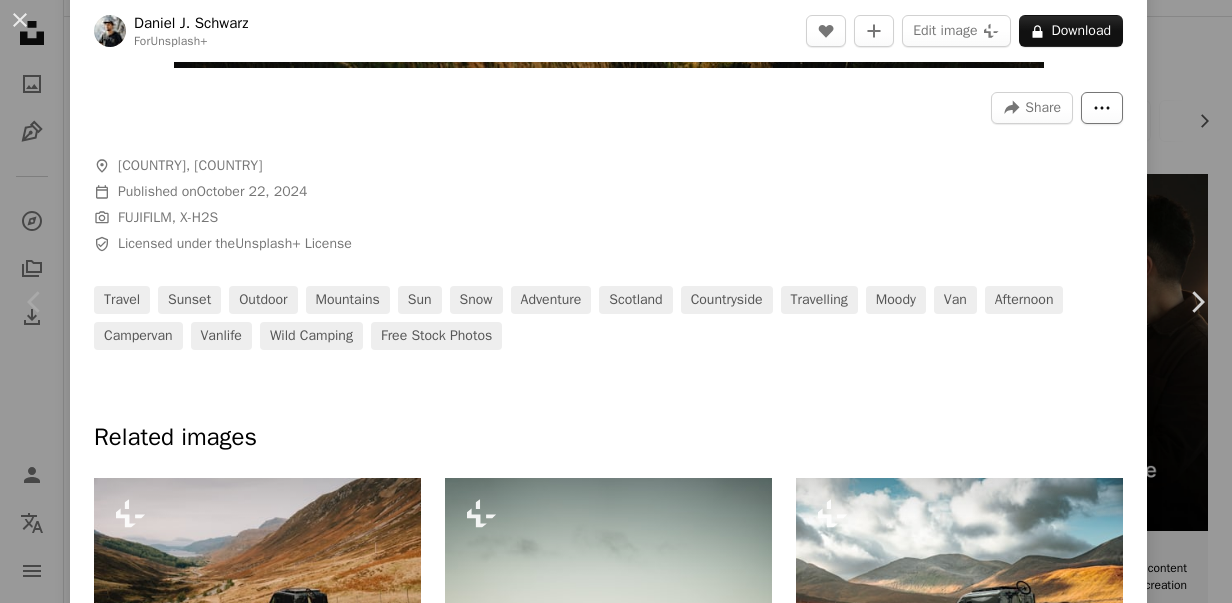 click on "More Actions" 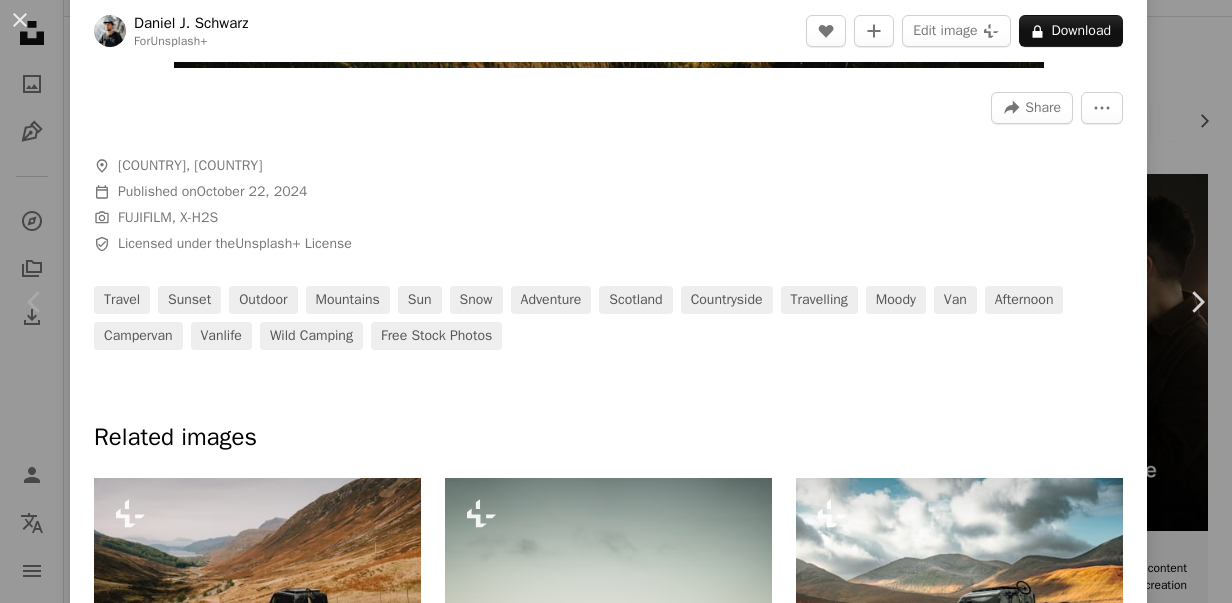 click on "An X shape Chevron left Chevron right [FIRST] [LAST] For Unsplash+ A heart A plus sign Edit image Plus sign for Unsplash+ A lock Download Zoom in A forward-right arrow Share More Actions A map marker [COUNTRY], [COUNTRY] Calendar outlined Published on October 22, 2024 Camera FUJIFILM, X-H2S Safety Licensed under the Unsplash+ License travel sunset outdoor mountains sun snow adventure [COUNTRY] countryside travelling moody van afternoon campervan vanlife wild camping Free stock photos Related images Plus sign for Unsplash+ A heart A plus sign [FIRST] [LAST] For Unsplash+ A lock Download Plus sign for Unsplash+ A heart A plus sign A. C. For Unsplash+ A lock Download Plus sign for Unsplash+ A heart A plus sign [FIRST] [LAST] For Unsplash+ A lock Download Plus sign for Unsplash+ A heart A plus sign [FIRST] [LAST] For Unsplash+ A lock Download Plus sign for Unsplash+ A heart A plus sign Getty Images For Unsplash+ A lock Download Plus sign for Unsplash+ A heart A plus sign [FIRST] [LAST]" at bounding box center (616, 301) 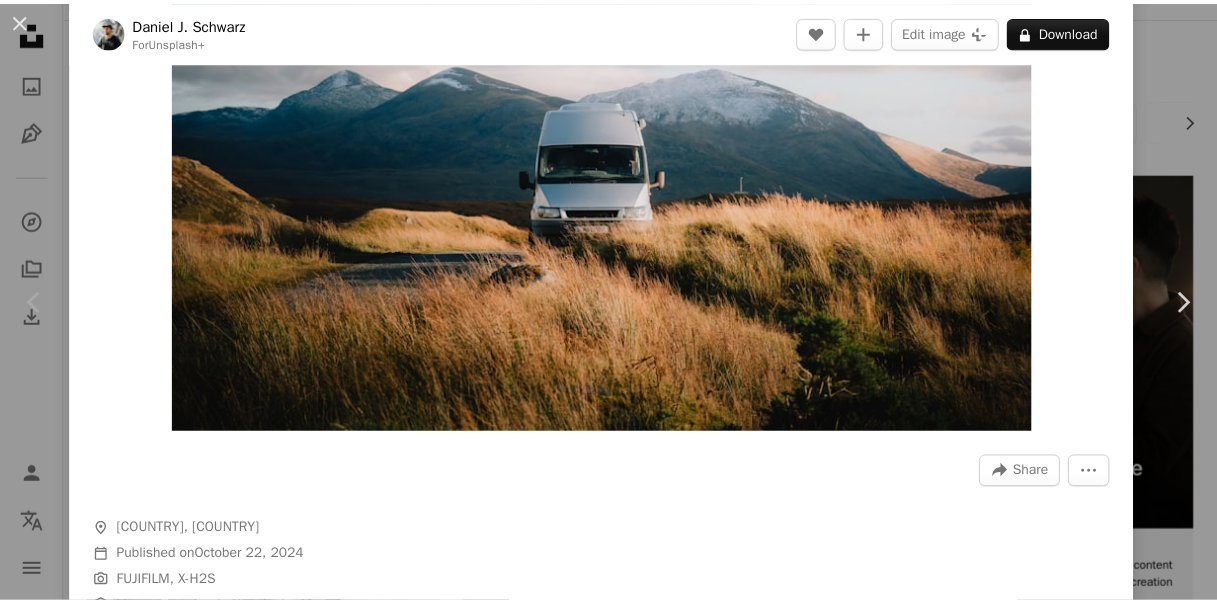 scroll, scrollTop: 0, scrollLeft: 0, axis: both 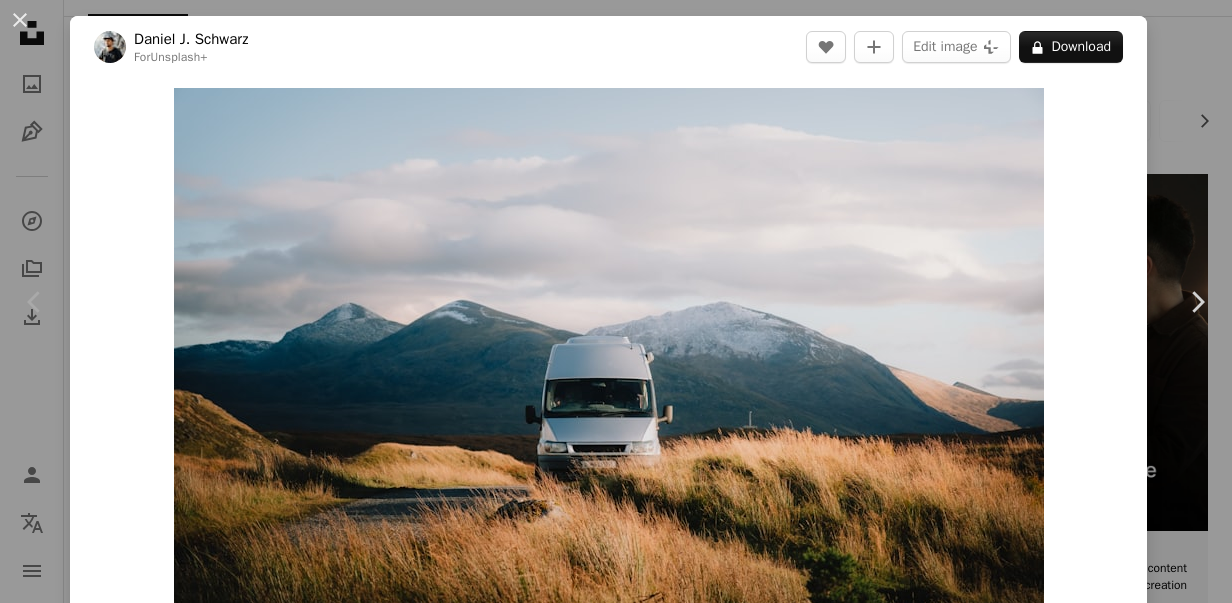 click on "An X shape Chevron left Chevron right [FIRST] [LAST] For Unsplash+ A heart A plus sign Edit image Plus sign for Unsplash+ A lock Download Zoom in A forward-right arrow Share More Actions A map marker [COUNTRY], [COUNTRY] Calendar outlined Published on October 22, 2024 Camera FUJIFILM, X-H2S Safety Licensed under the Unsplash+ License travel sunset outdoor mountains sun snow adventure [COUNTRY] countryside travelling moody van afternoon campervan vanlife wild camping Free stock photos Related images Plus sign for Unsplash+ A heart A plus sign [FIRST] [LAST] For Unsplash+ A lock Download Plus sign for Unsplash+ A heart A plus sign A. C. For Unsplash+ A lock Download Plus sign for Unsplash+ A heart A plus sign [FIRST] [LAST] For Unsplash+ A lock Download Plus sign for Unsplash+ A heart A plus sign [FIRST] [LAST] For Unsplash+ A lock Download Plus sign for Unsplash+ A heart A plus sign Getty Images For Unsplash+ A lock Download Plus sign for Unsplash+ A heart A plus sign [FIRST] [LAST]" at bounding box center (616, 301) 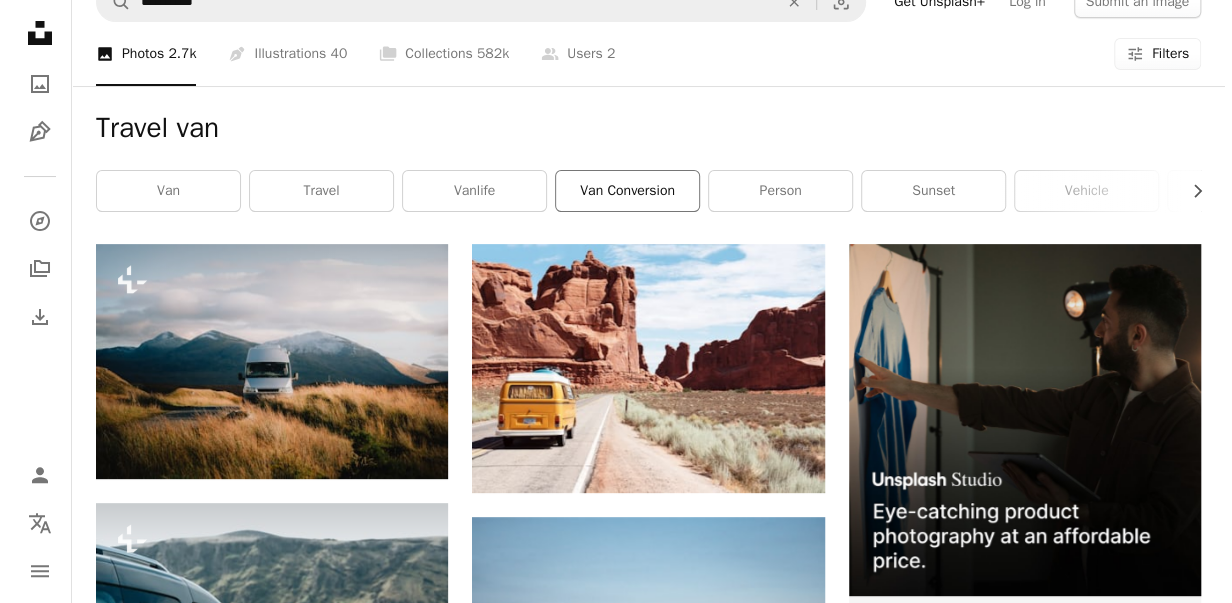 scroll, scrollTop: 0, scrollLeft: 0, axis: both 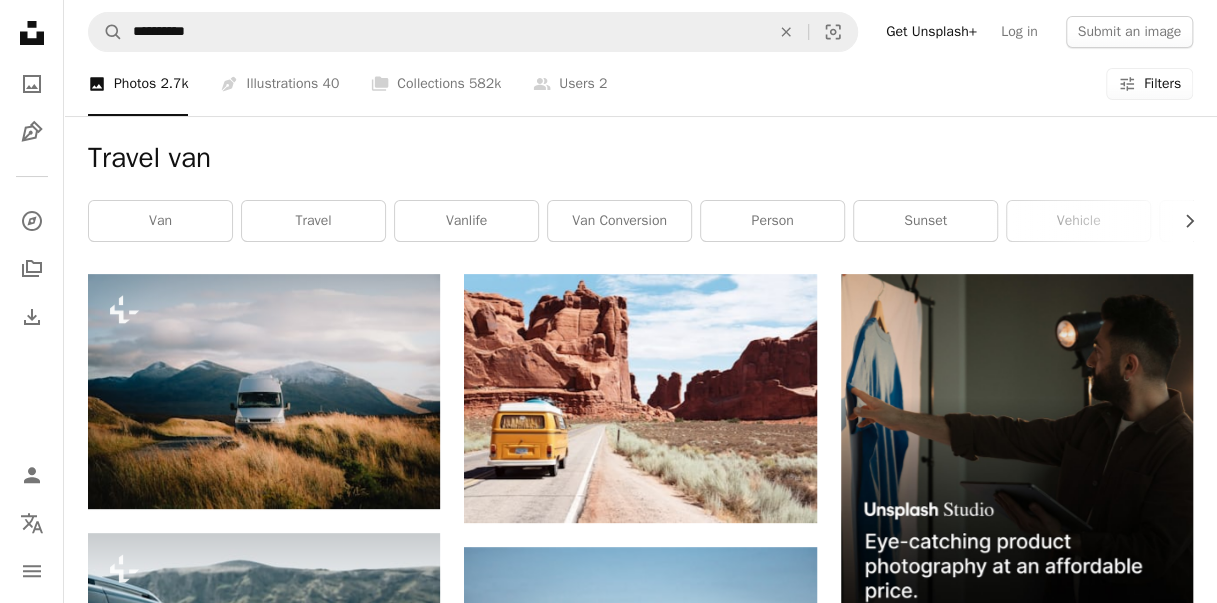 click on "Filters Filters" at bounding box center (1149, 84) 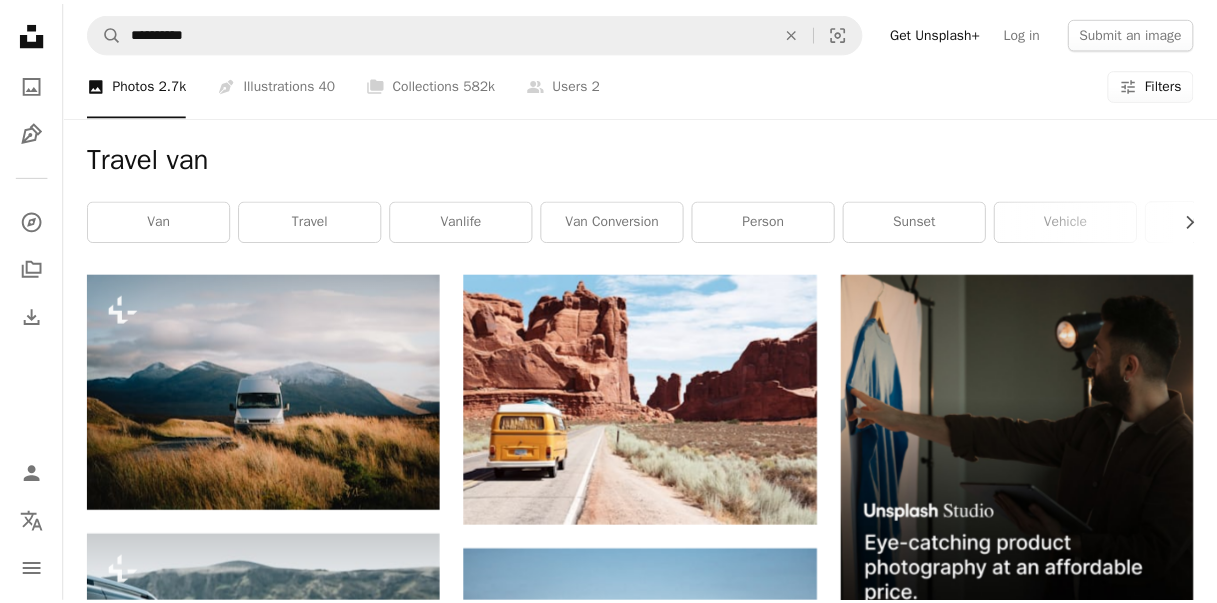 scroll, scrollTop: 187, scrollLeft: 0, axis: vertical 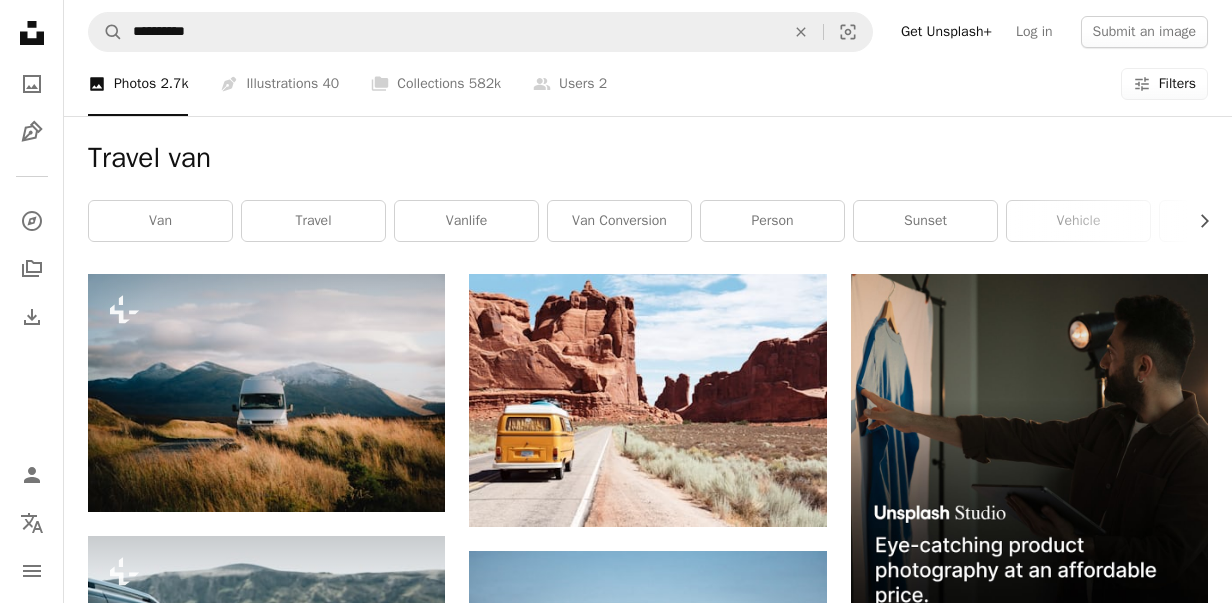 click on "Free" at bounding box center [616, 4951] 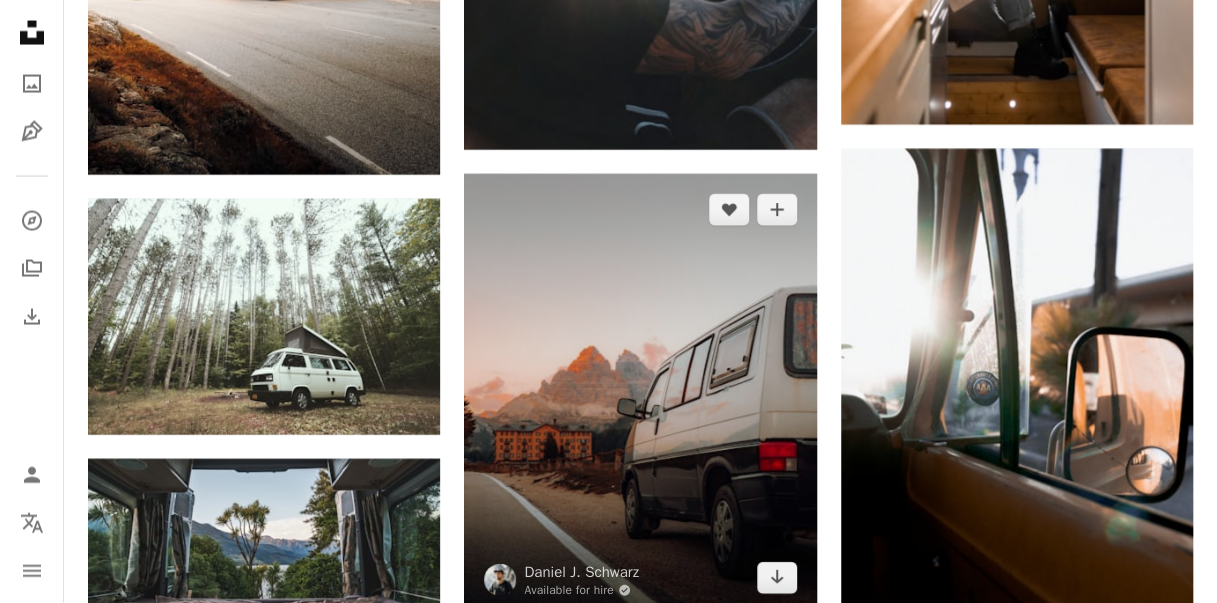 scroll, scrollTop: 2200, scrollLeft: 0, axis: vertical 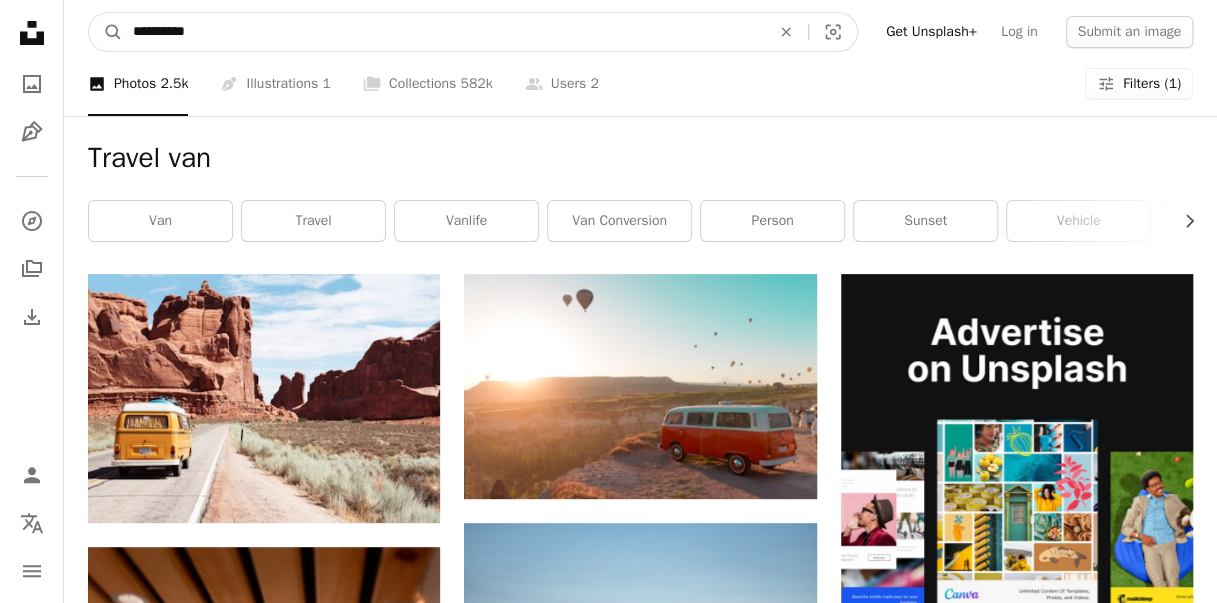 drag, startPoint x: 255, startPoint y: 34, endPoint x: 74, endPoint y: 29, distance: 181.06905 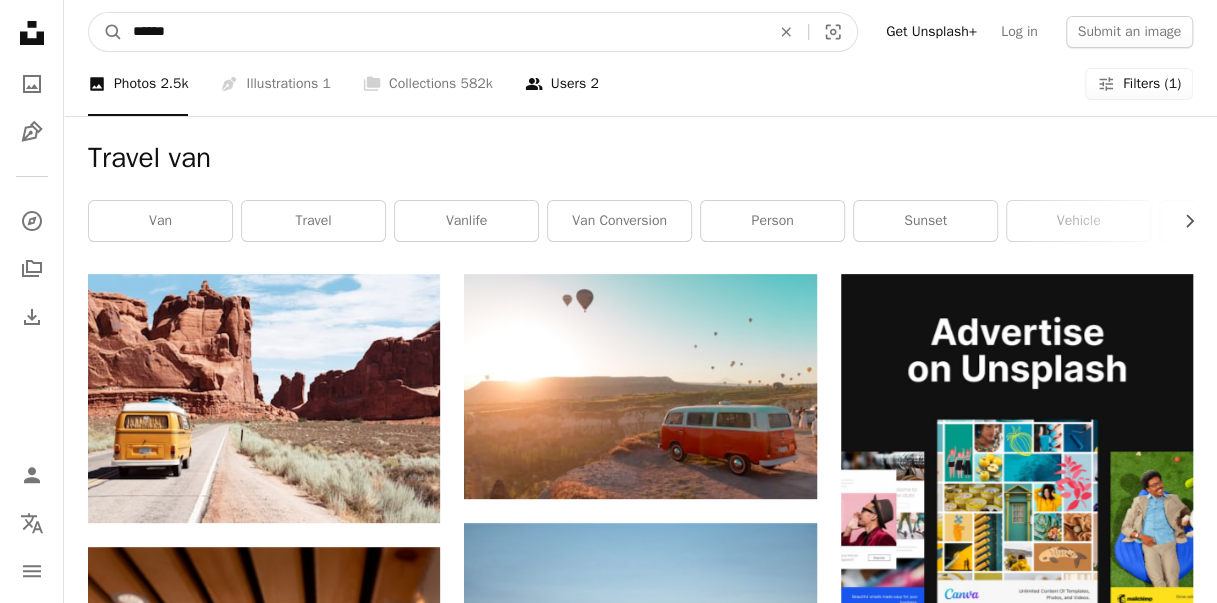 type on "******" 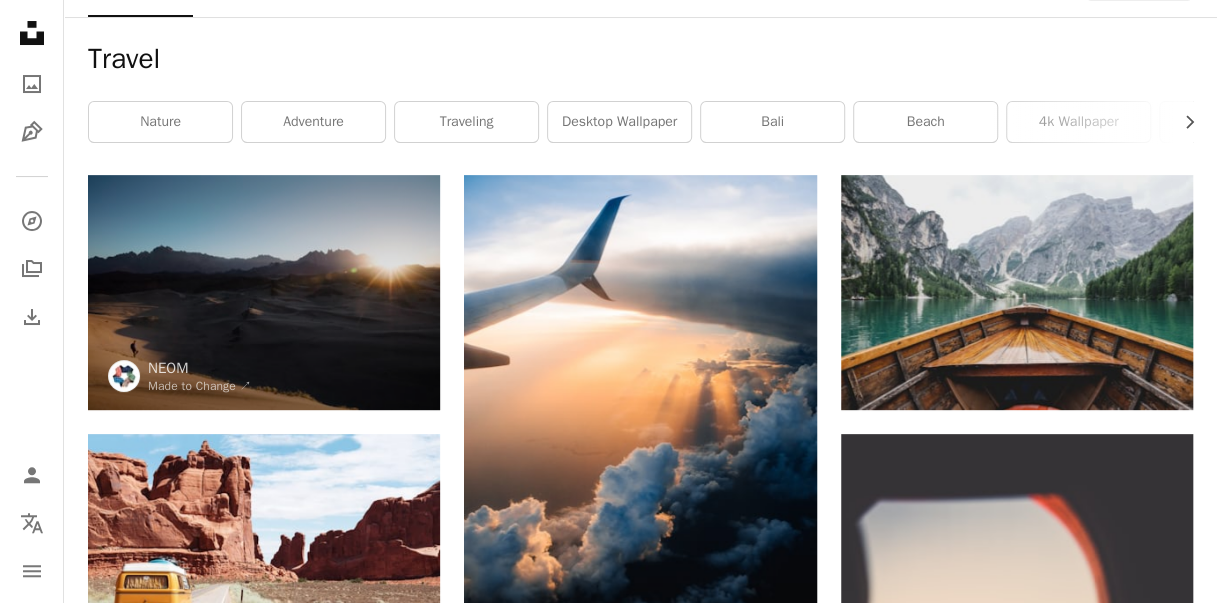 scroll, scrollTop: 0, scrollLeft: 0, axis: both 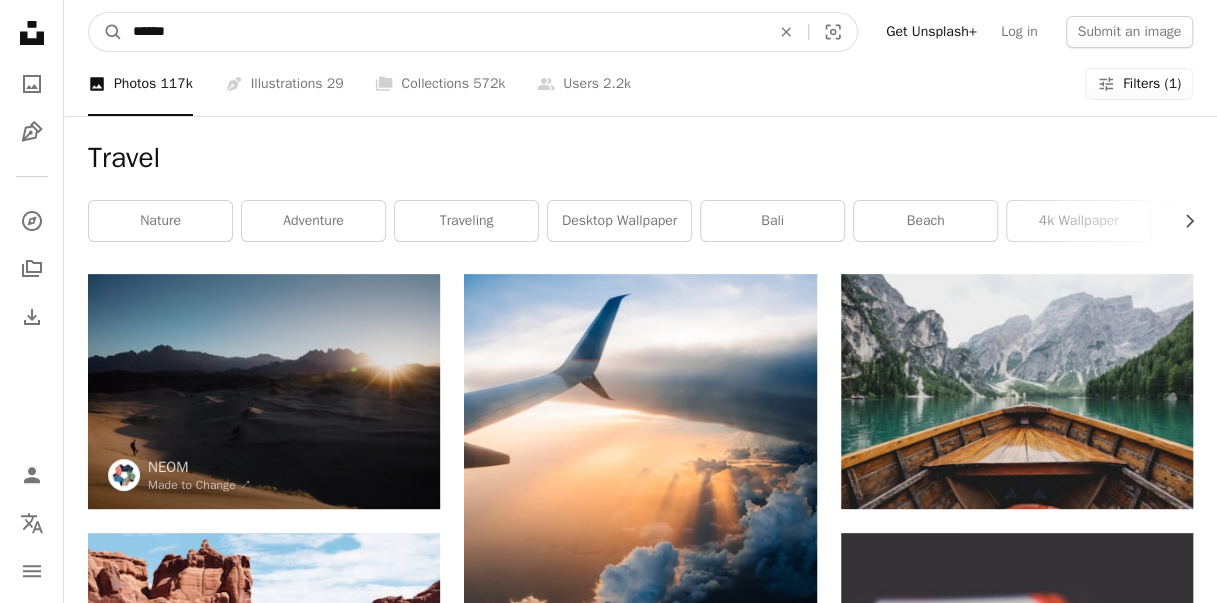 click on "******" at bounding box center [443, 32] 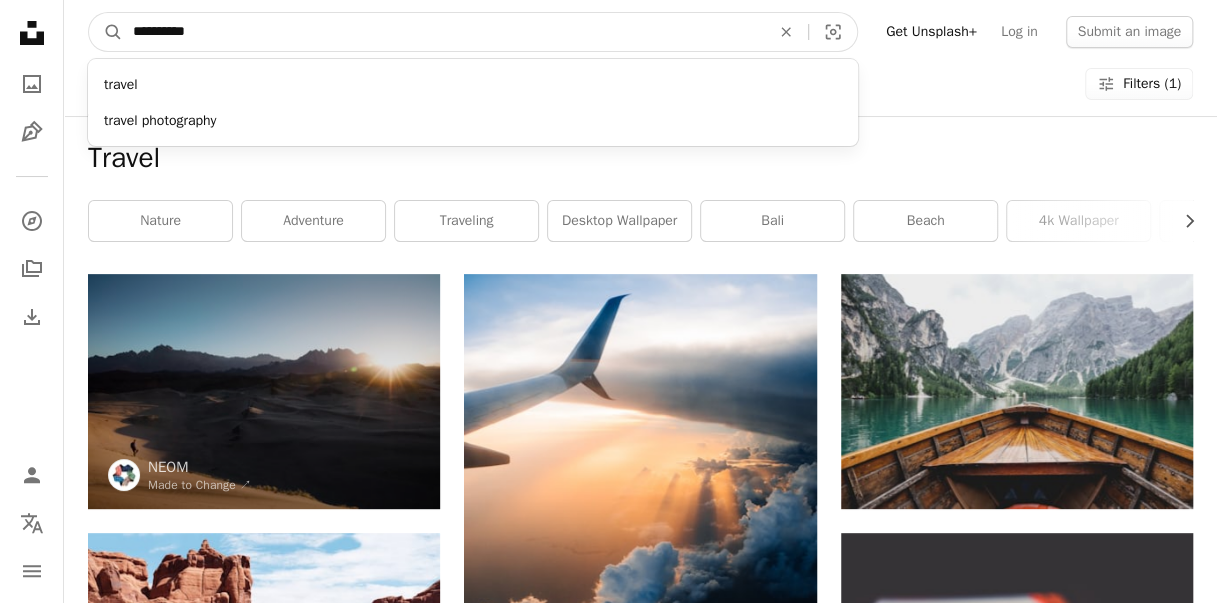 type on "**********" 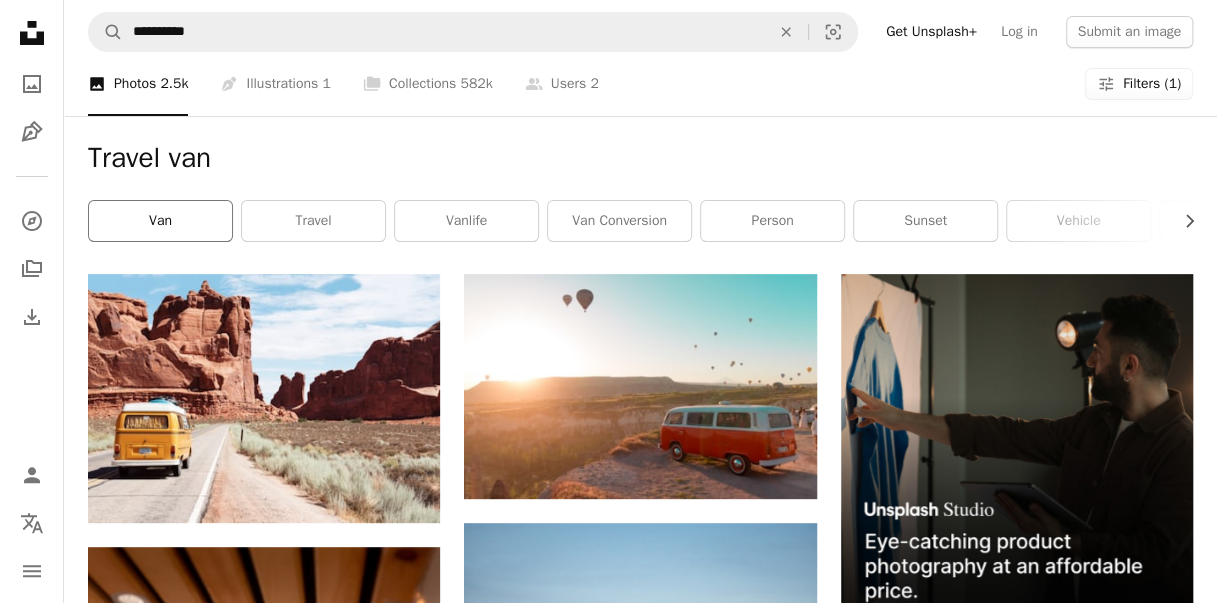 click on "van" at bounding box center [160, 221] 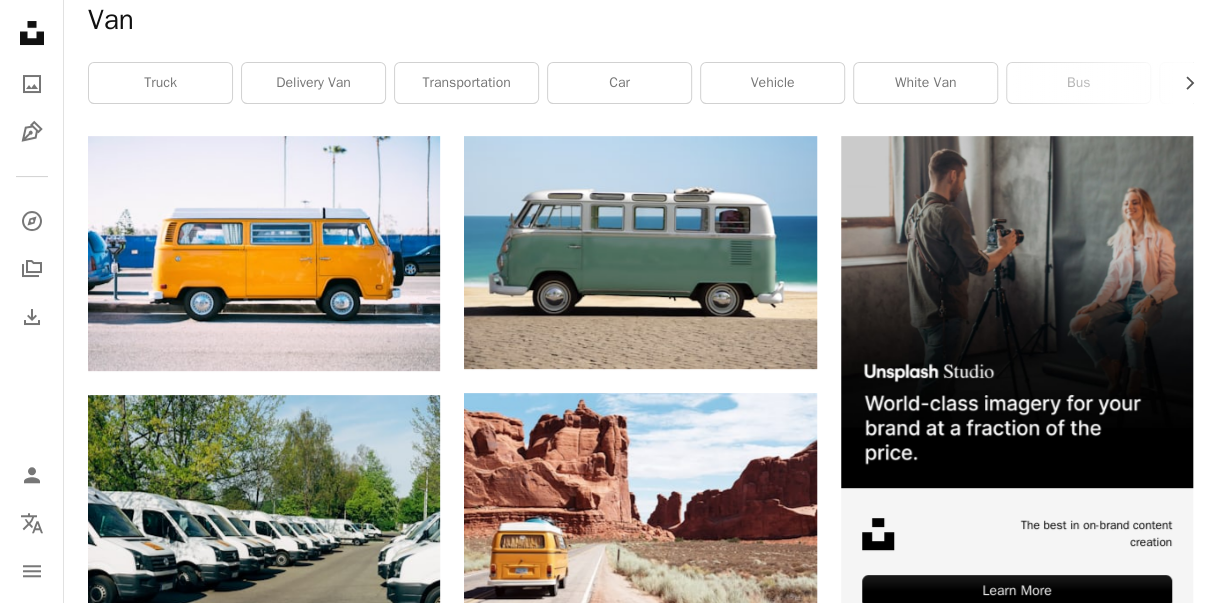 scroll, scrollTop: 0, scrollLeft: 0, axis: both 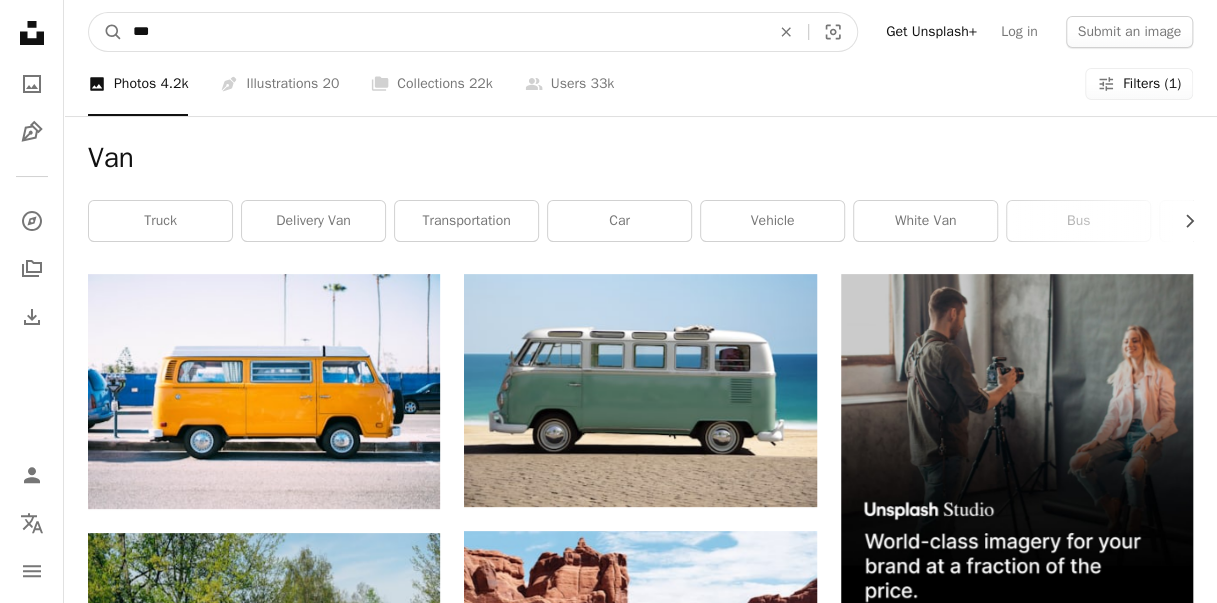 click on "***" at bounding box center [443, 32] 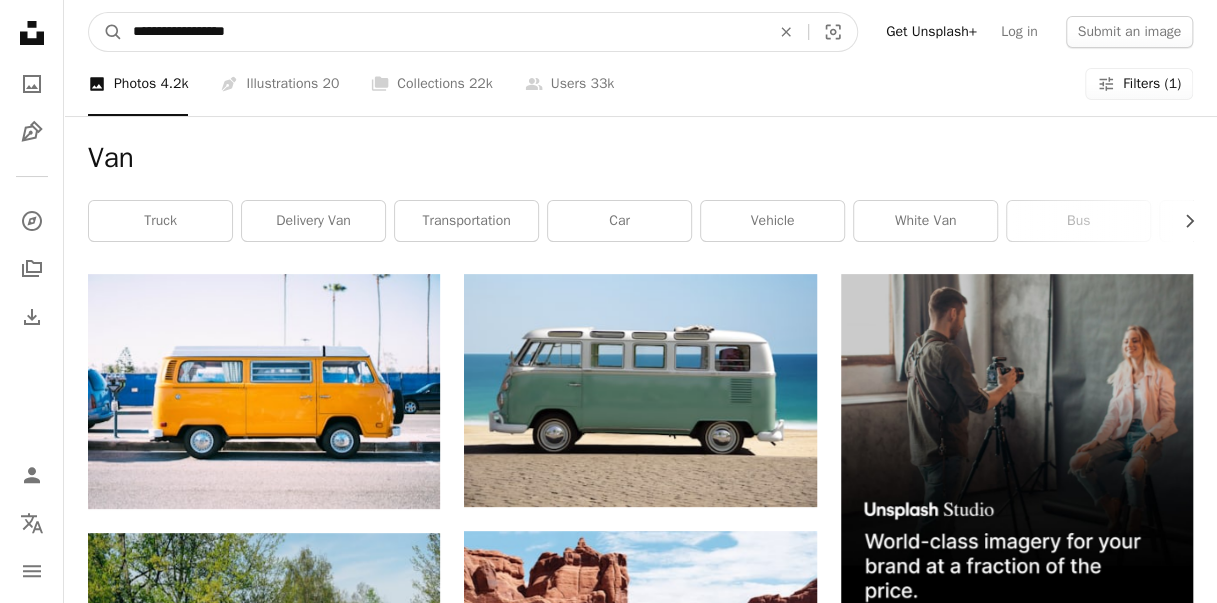 type on "**********" 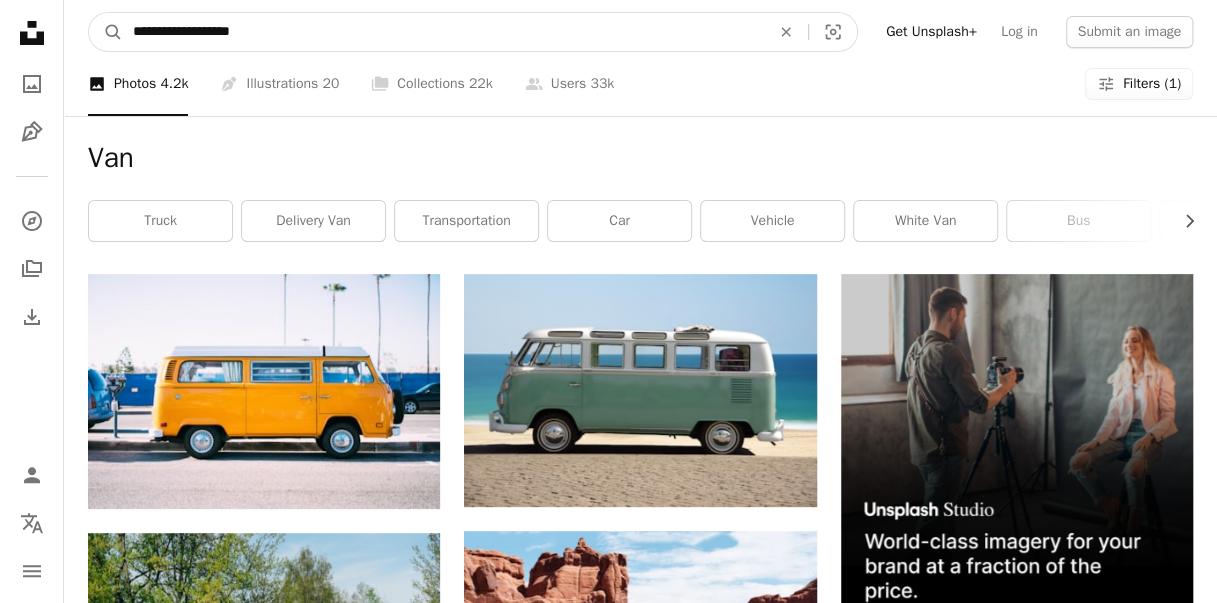 click on "A magnifying glass" at bounding box center (106, 32) 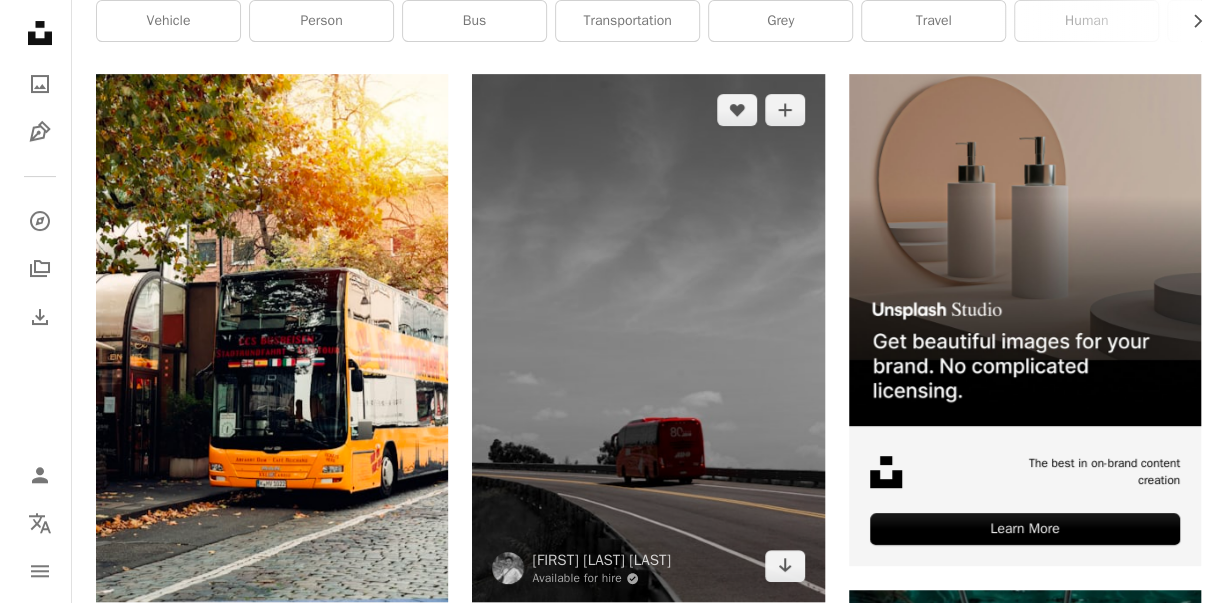 scroll, scrollTop: 0, scrollLeft: 0, axis: both 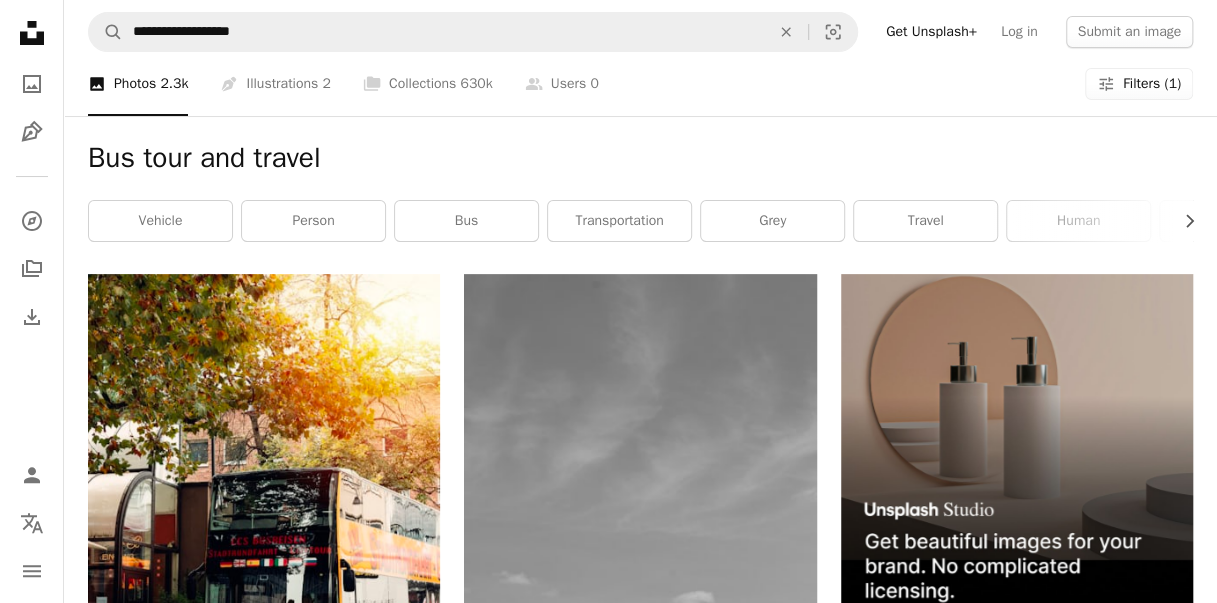 click on "Filters Filters (1)" at bounding box center (1139, 84) 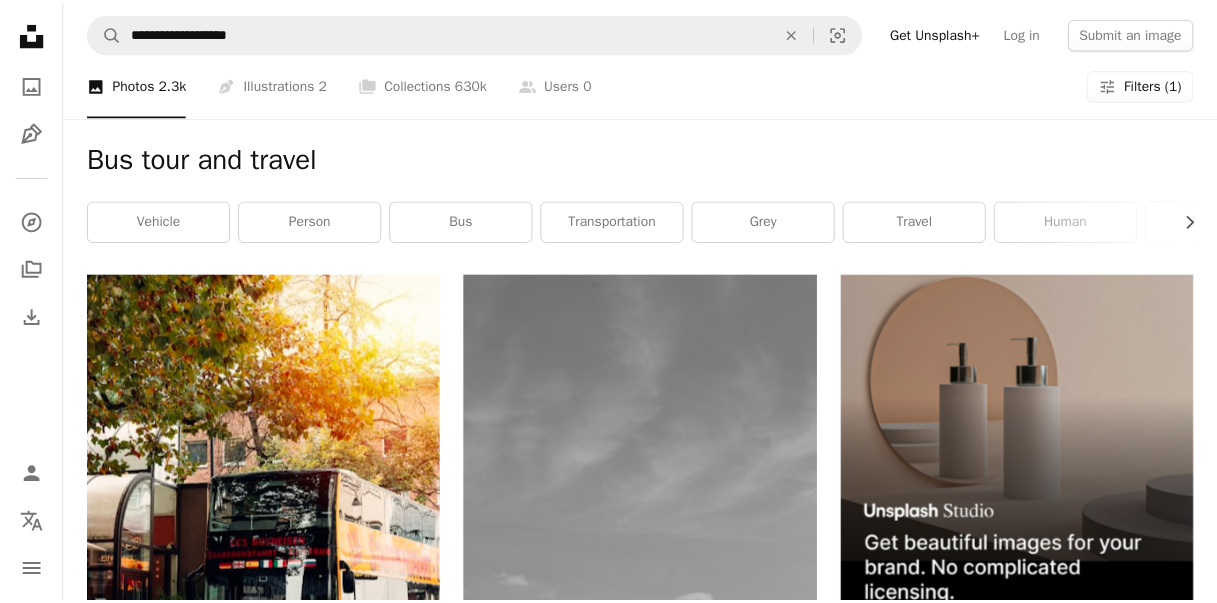 scroll, scrollTop: 187, scrollLeft: 0, axis: vertical 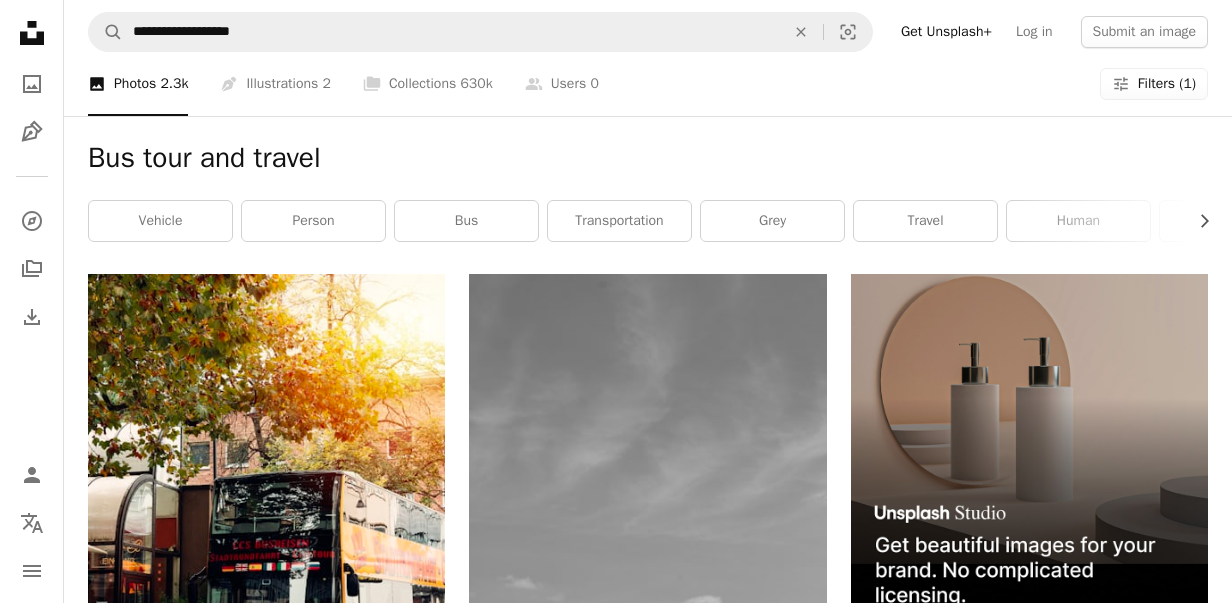 click on "Landscape" at bounding box center (616, 4312) 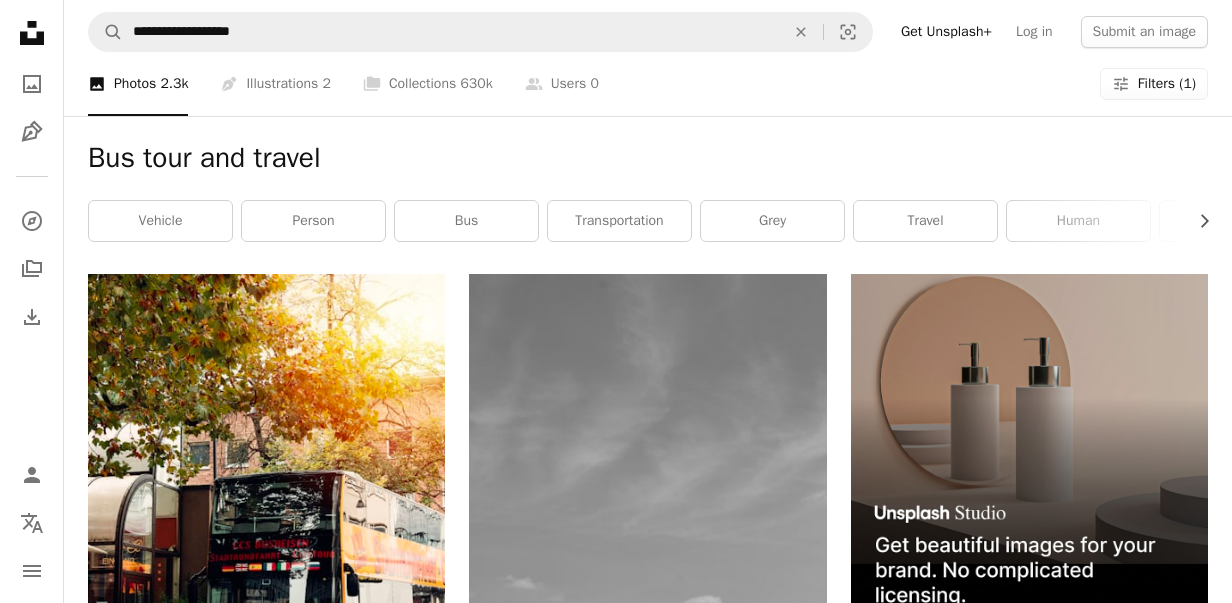 click on "Apply" at bounding box center [881, 4624] 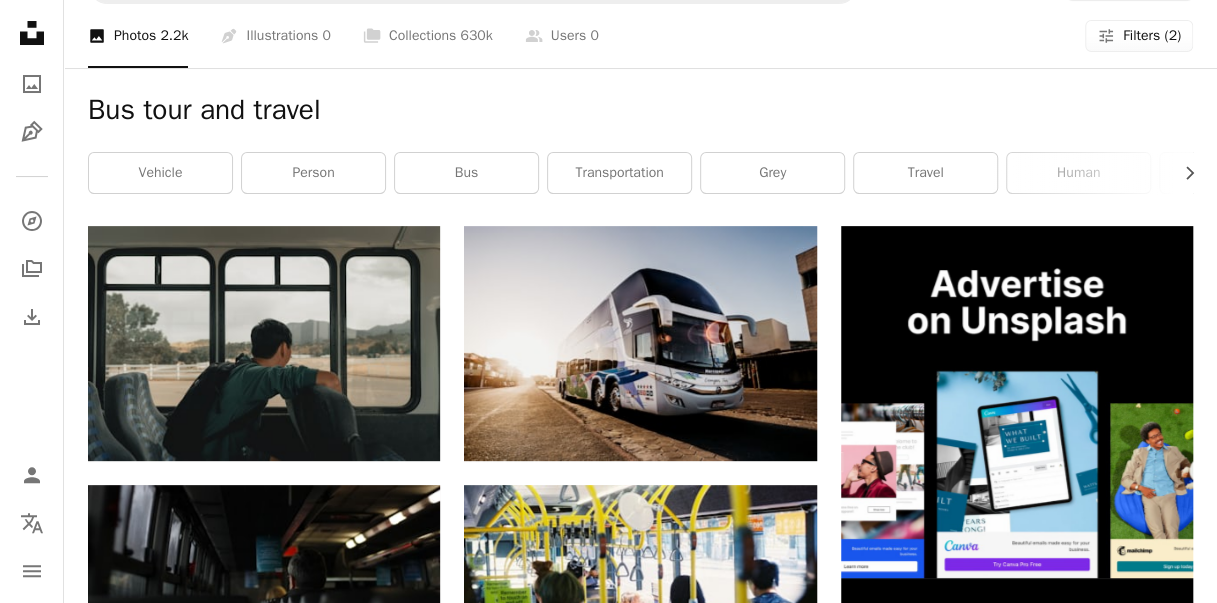 scroll, scrollTop: 0, scrollLeft: 0, axis: both 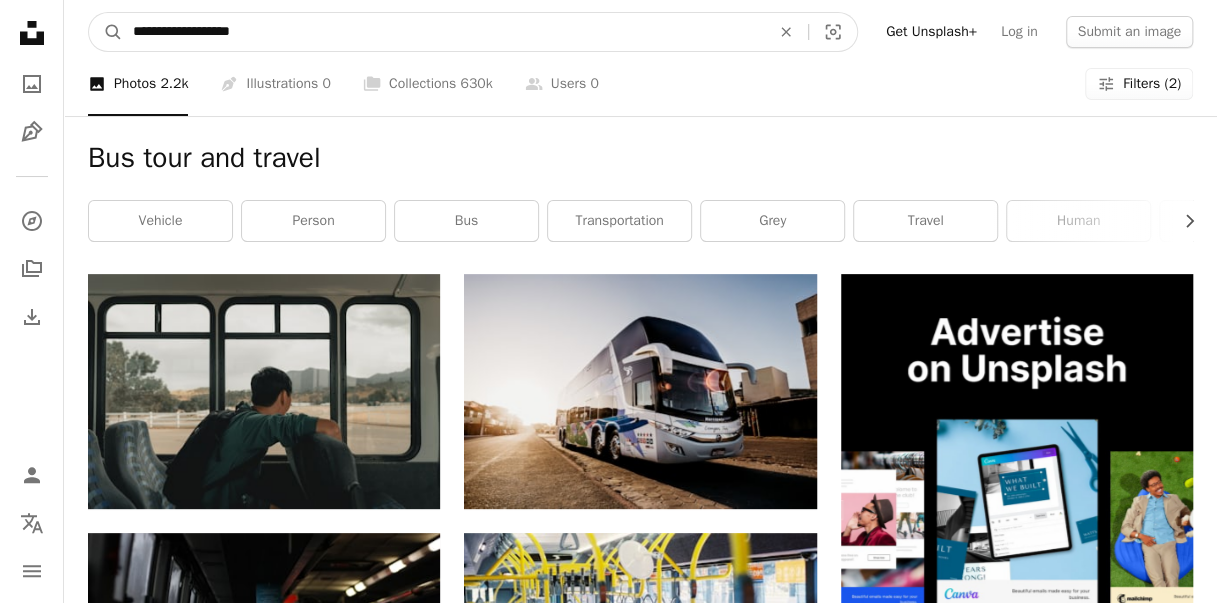 click on "**********" at bounding box center [443, 32] 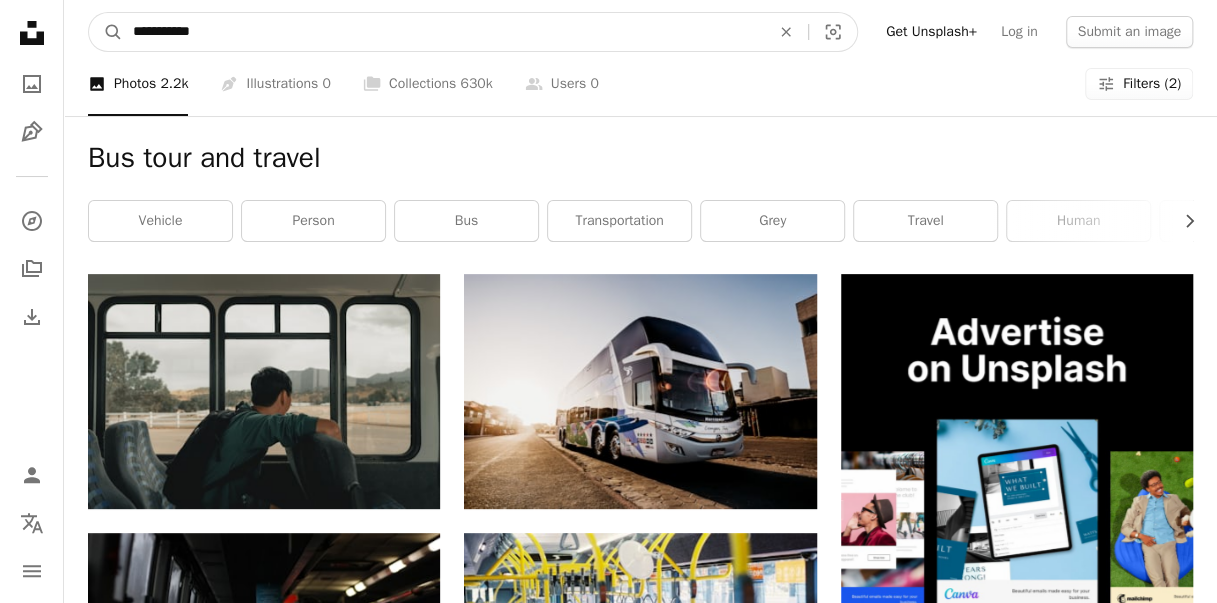 type on "**********" 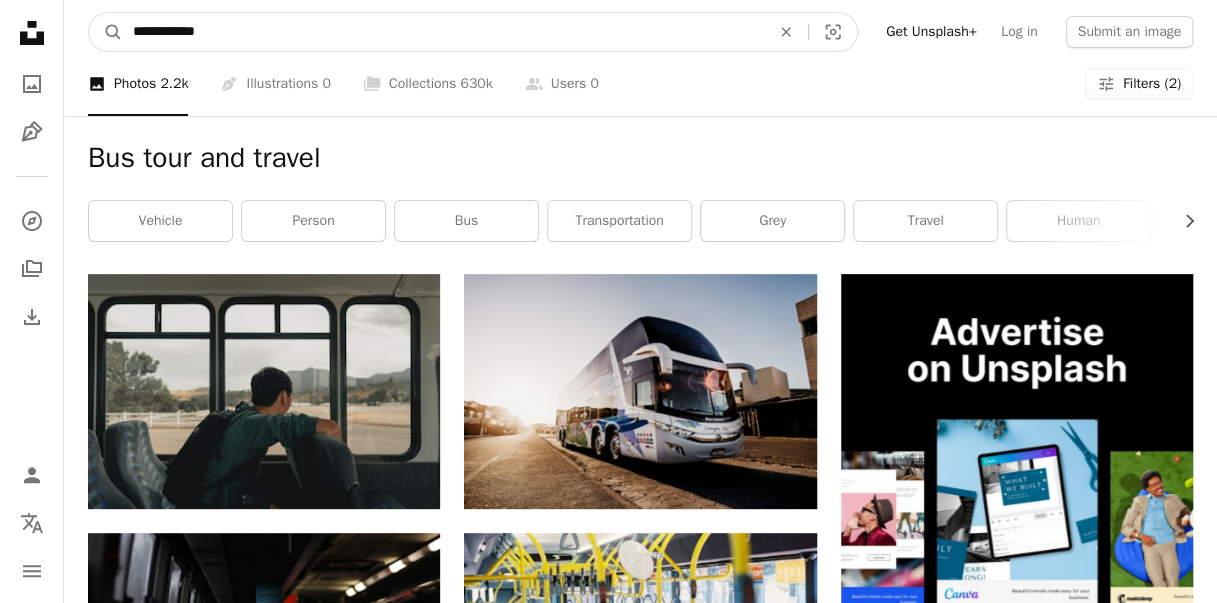 click on "A magnifying glass" at bounding box center [106, 32] 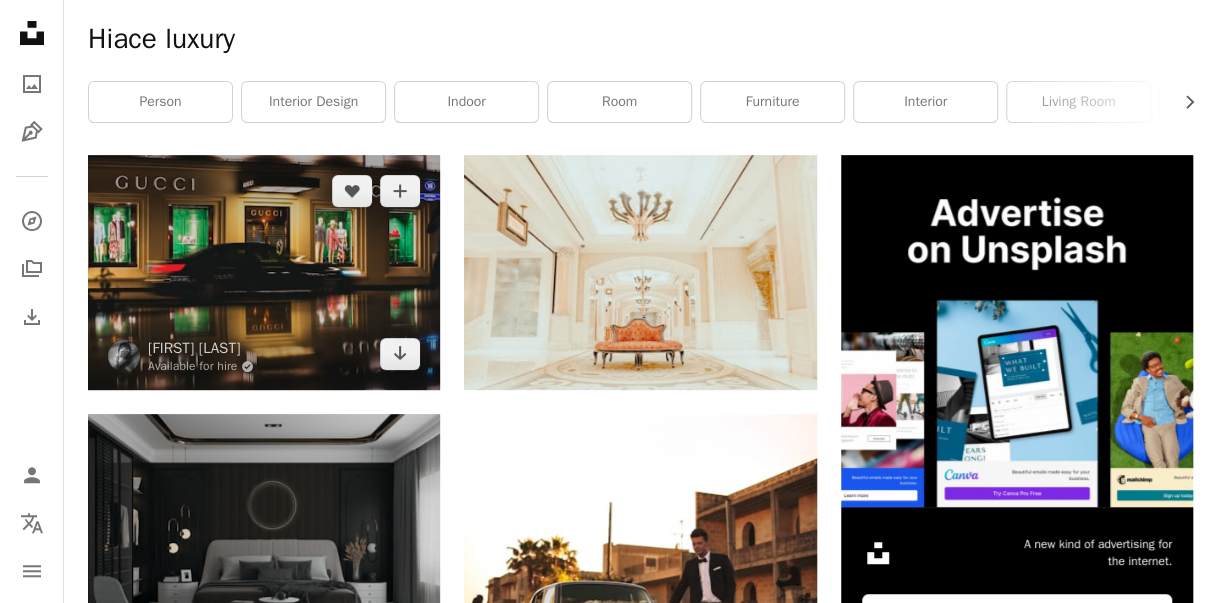 scroll, scrollTop: 0, scrollLeft: 0, axis: both 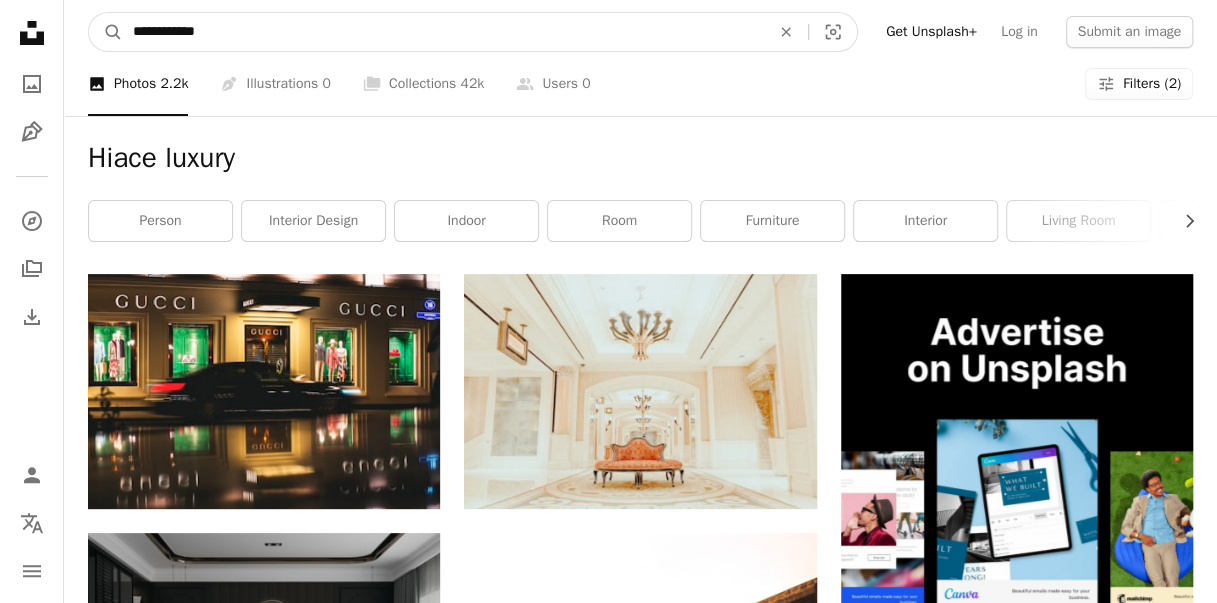 click on "**********" at bounding box center [443, 32] 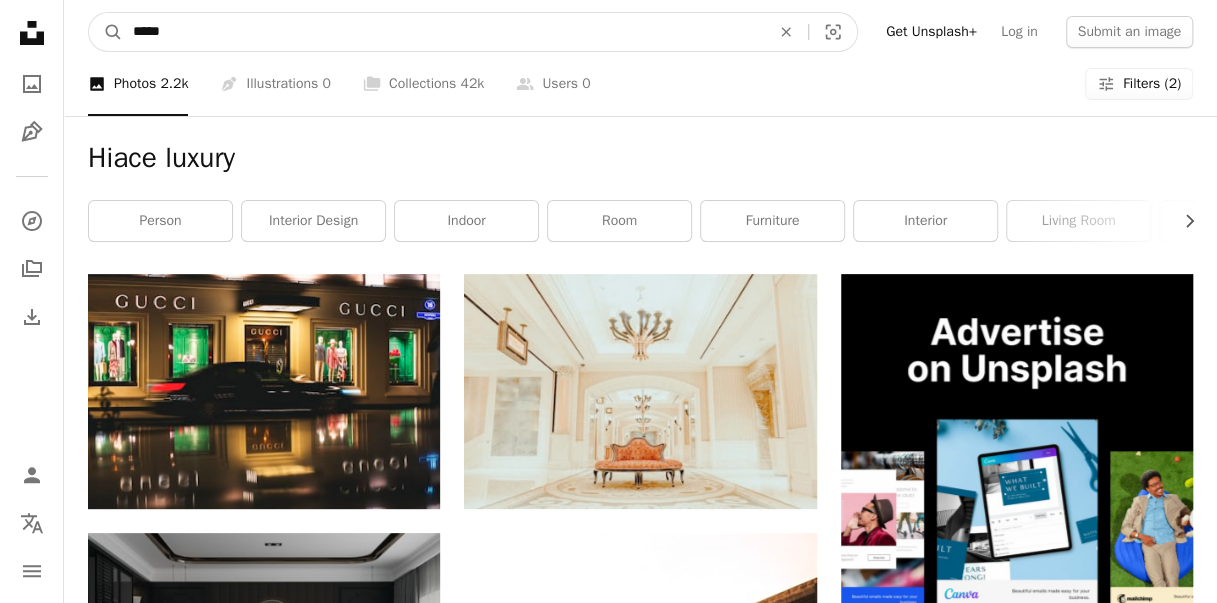 type on "*****" 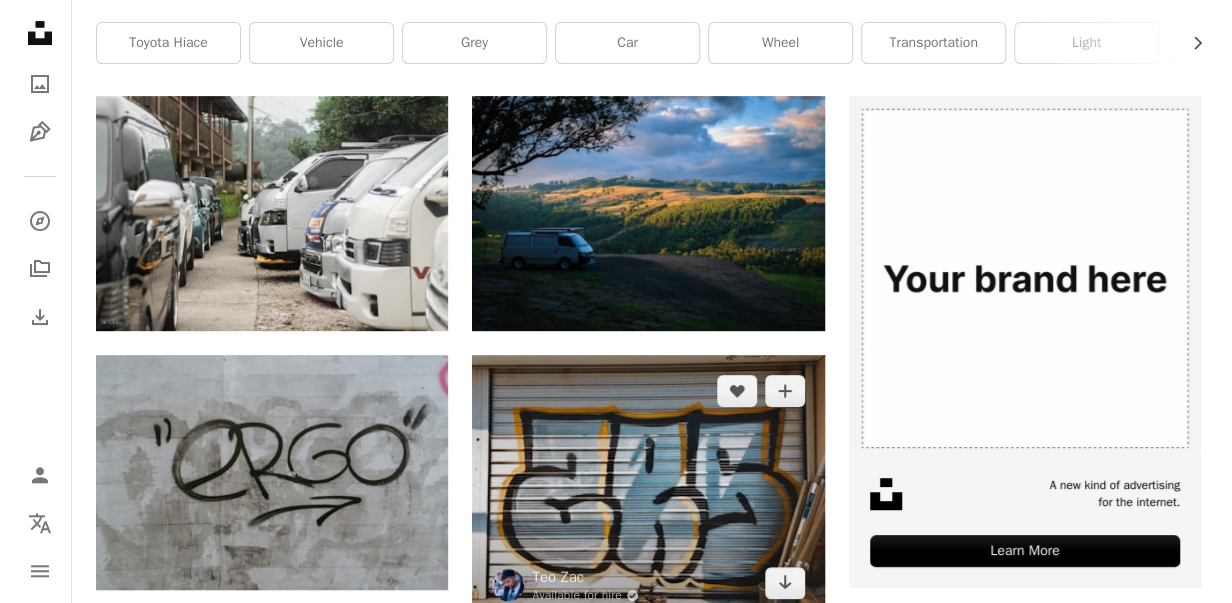 scroll, scrollTop: 177, scrollLeft: 0, axis: vertical 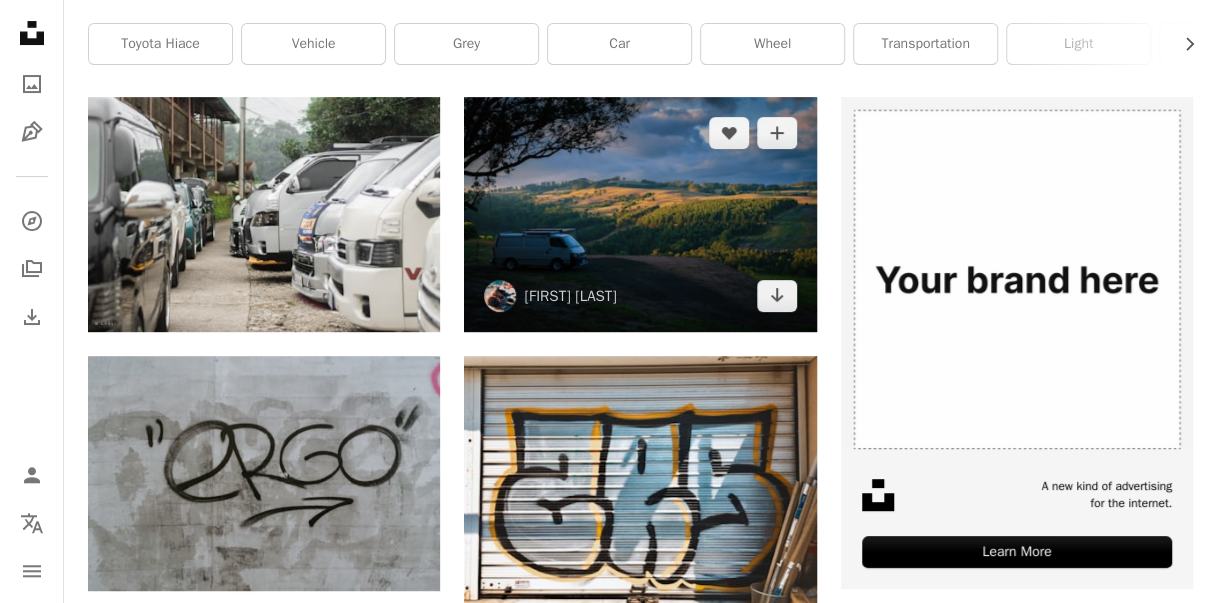 click at bounding box center (640, 214) 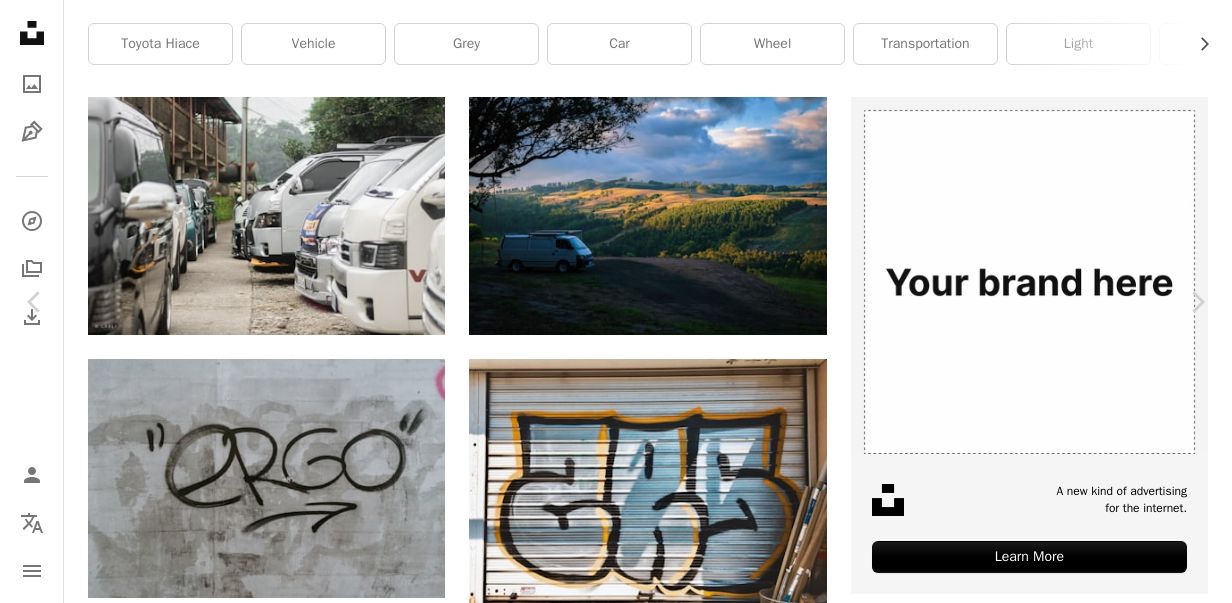 scroll, scrollTop: 300, scrollLeft: 0, axis: vertical 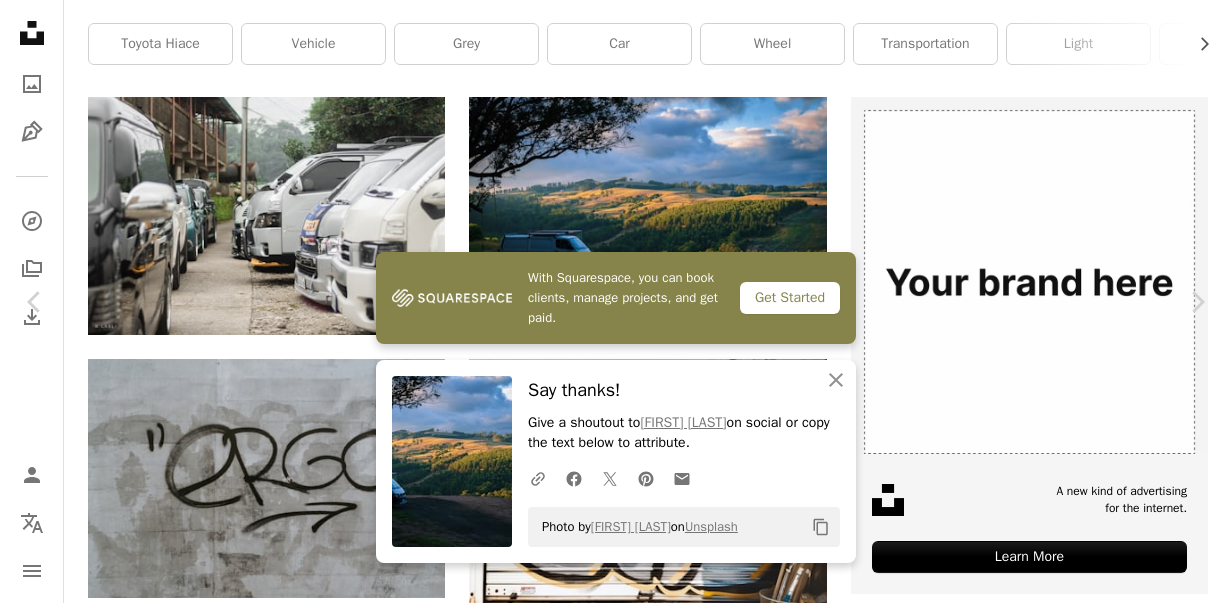 click on "An X shape" at bounding box center [20, 20] 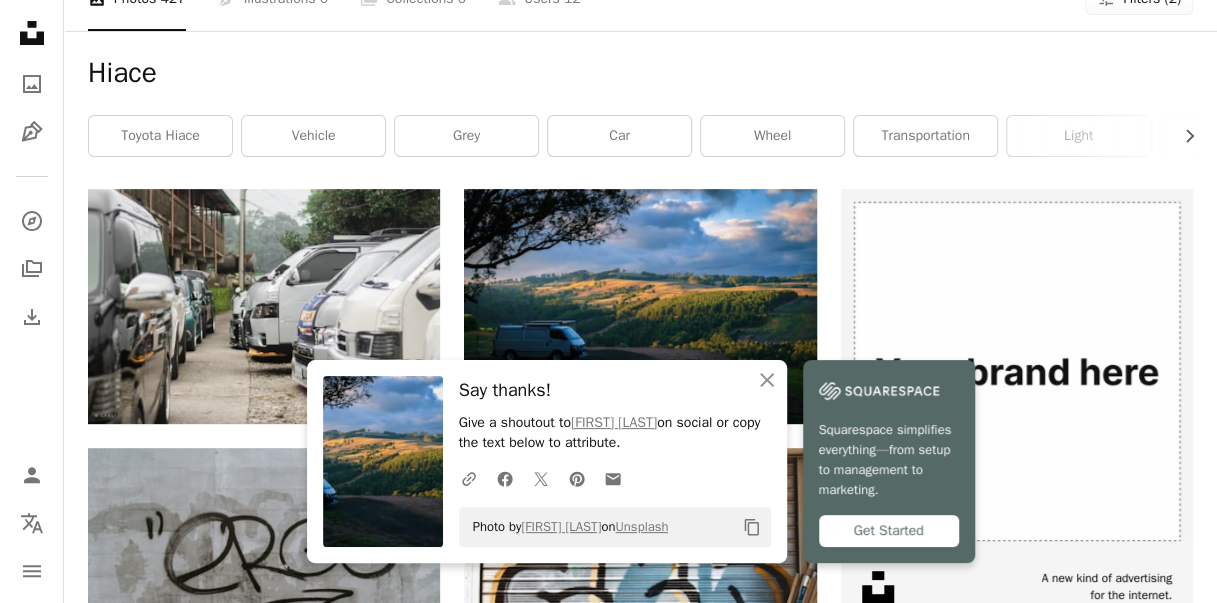 scroll, scrollTop: 0, scrollLeft: 0, axis: both 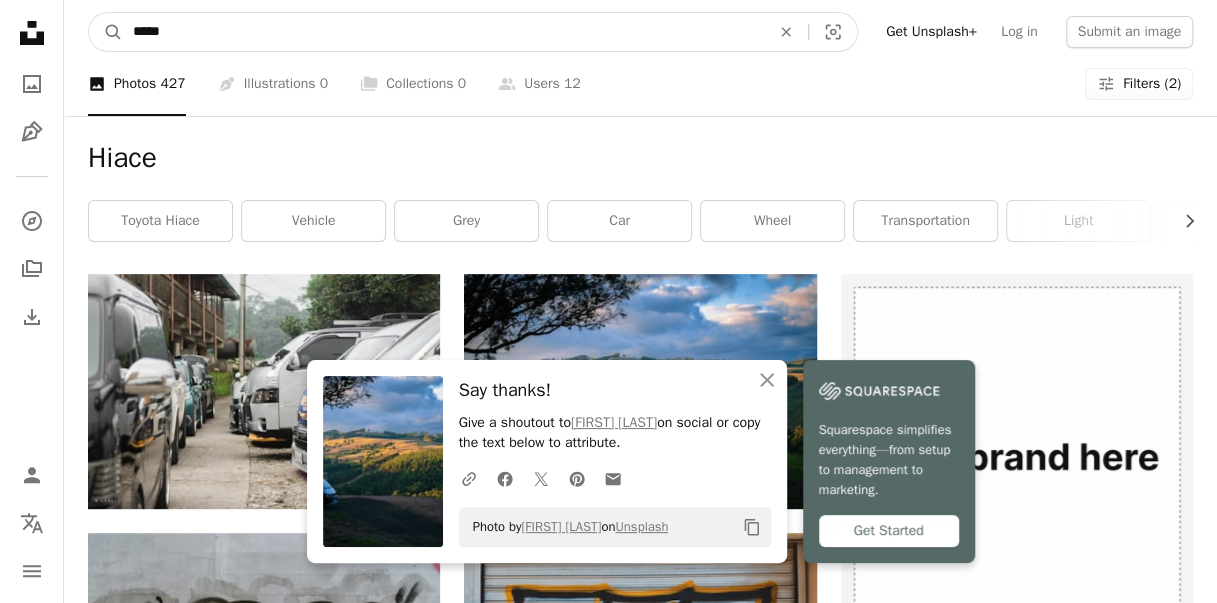 click on "*****" at bounding box center (443, 32) 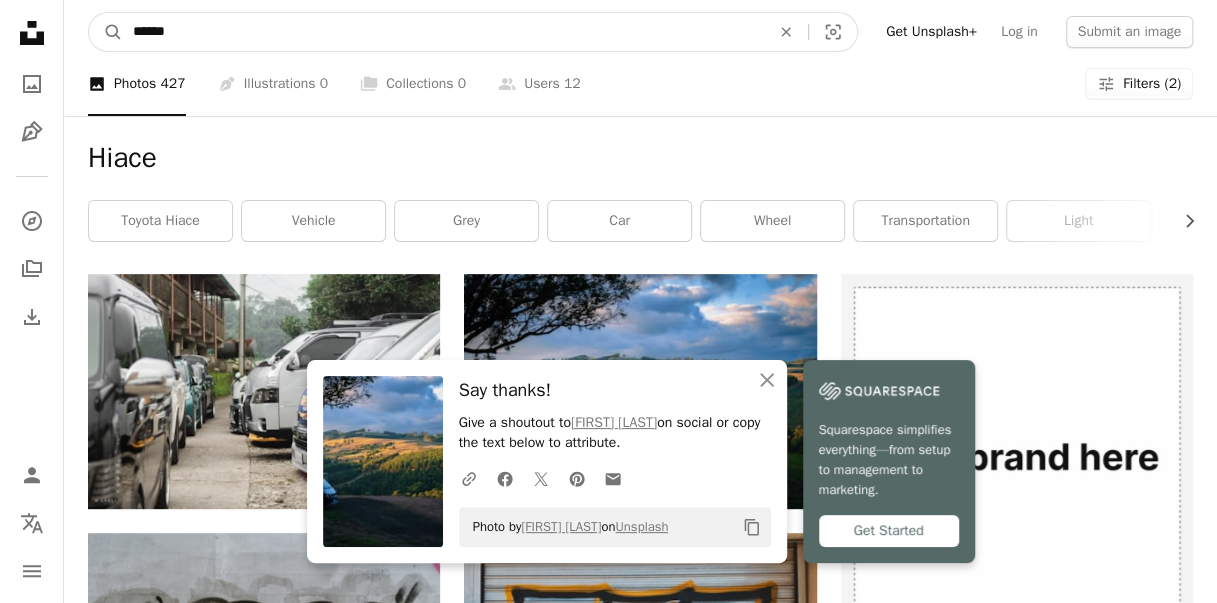click on "A magnifying glass" at bounding box center (106, 32) 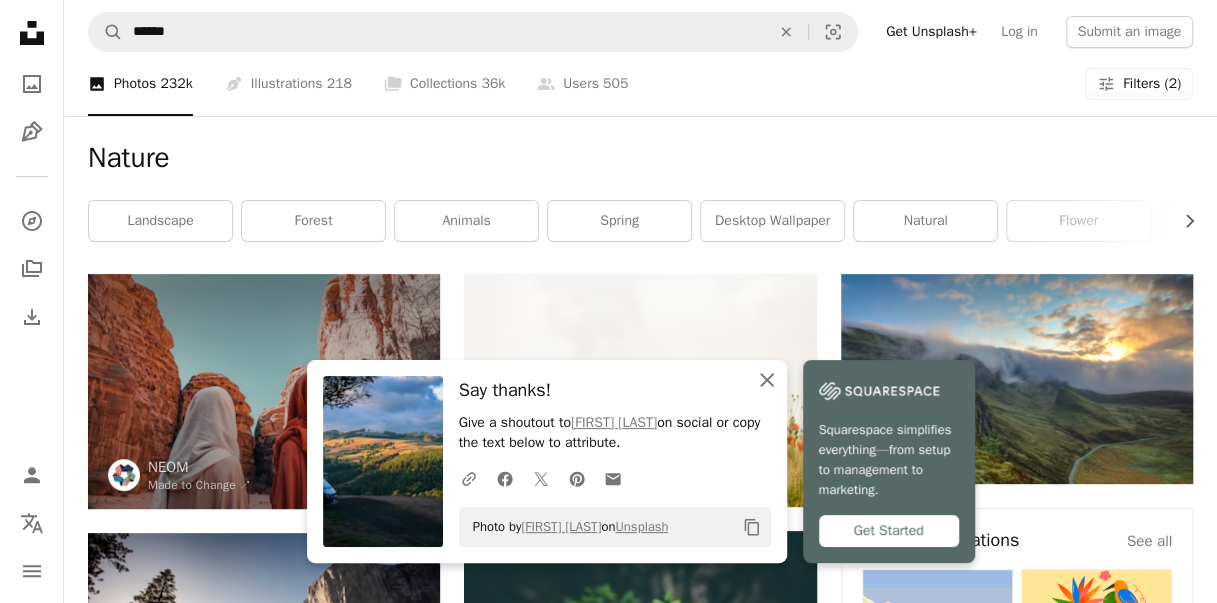 click on "An X shape" 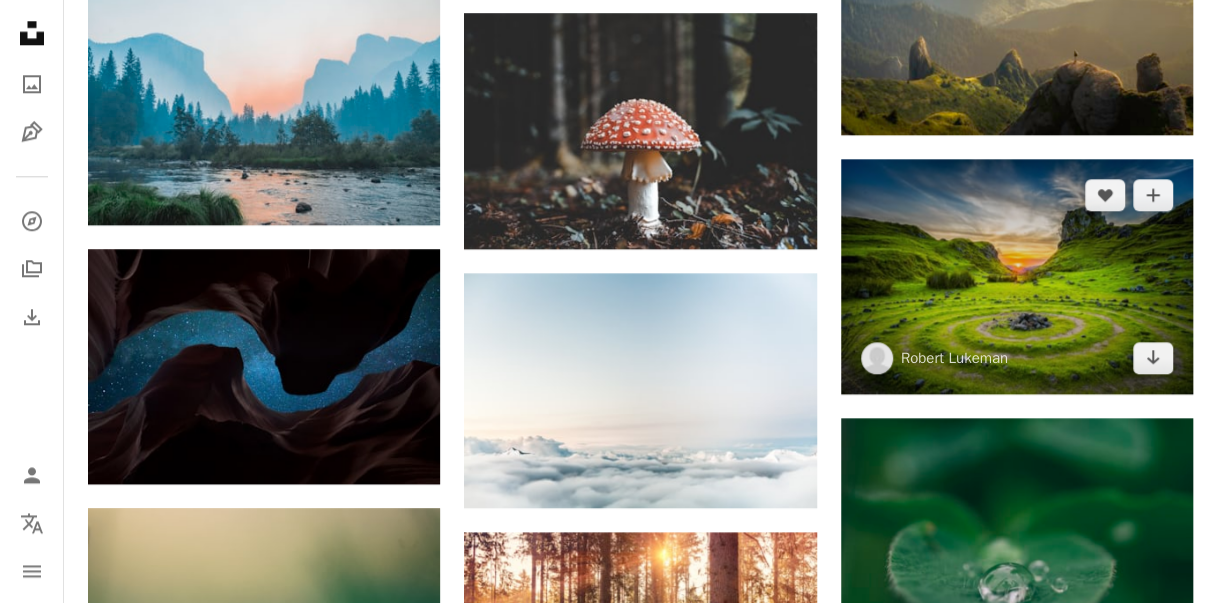 scroll, scrollTop: 1100, scrollLeft: 0, axis: vertical 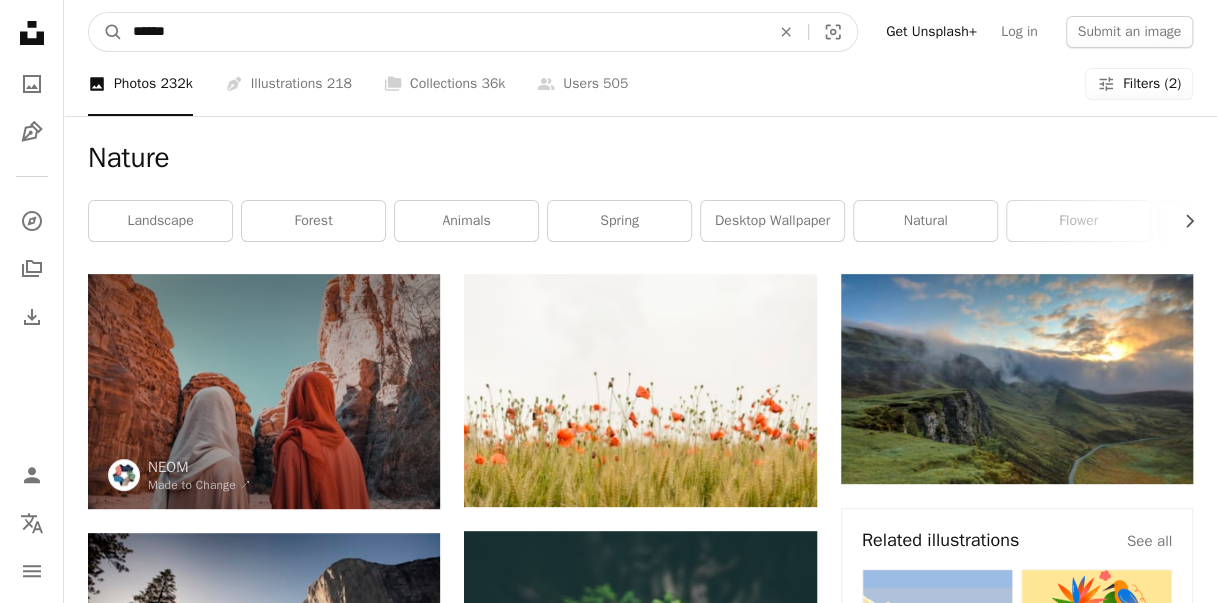click on "******" at bounding box center [443, 32] 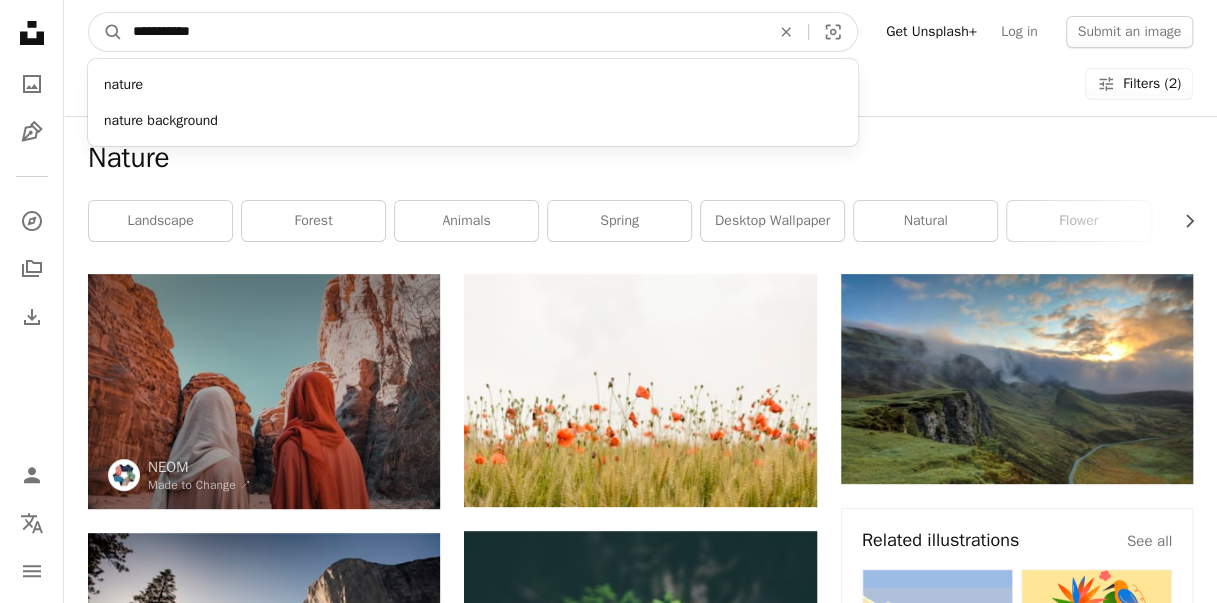 type on "**********" 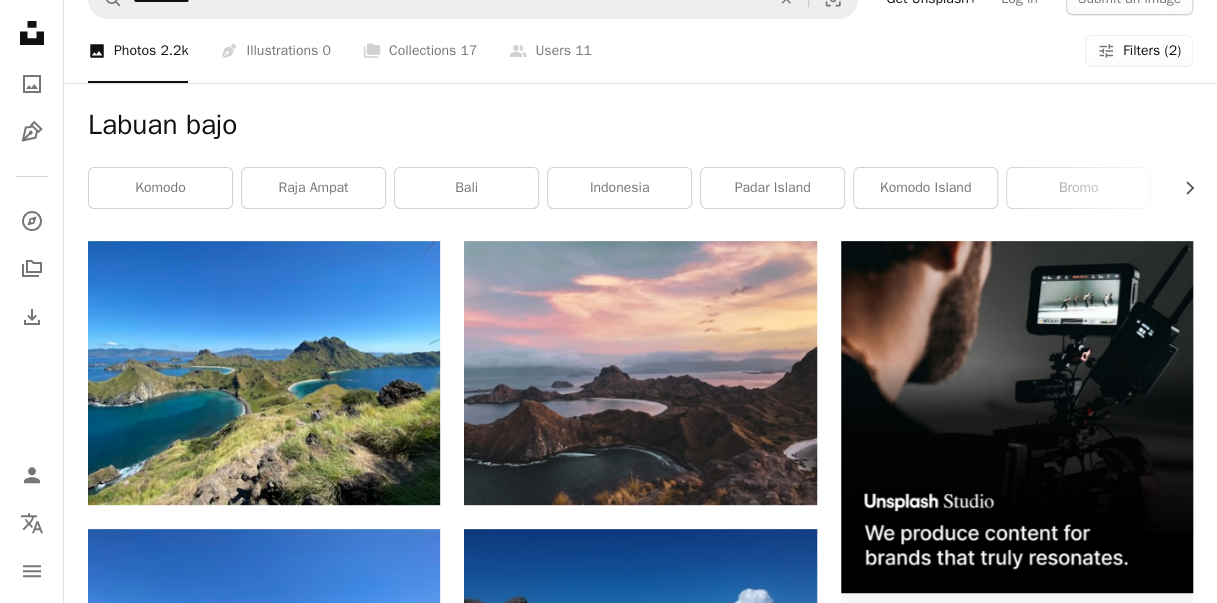 scroll, scrollTop: 0, scrollLeft: 0, axis: both 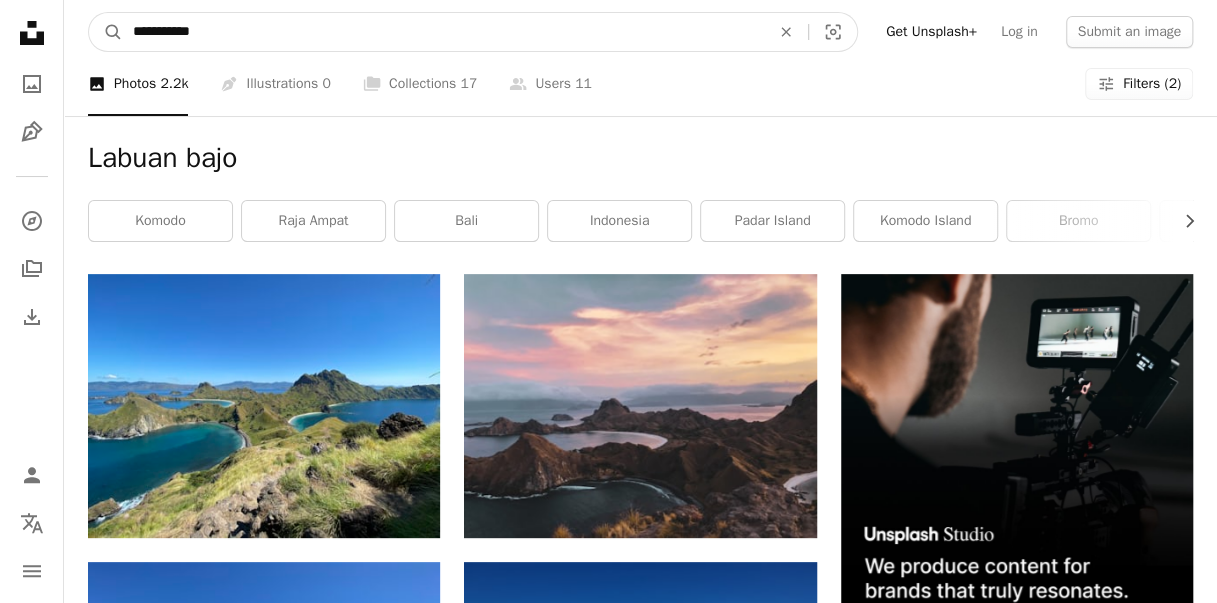 click on "**********" at bounding box center [443, 32] 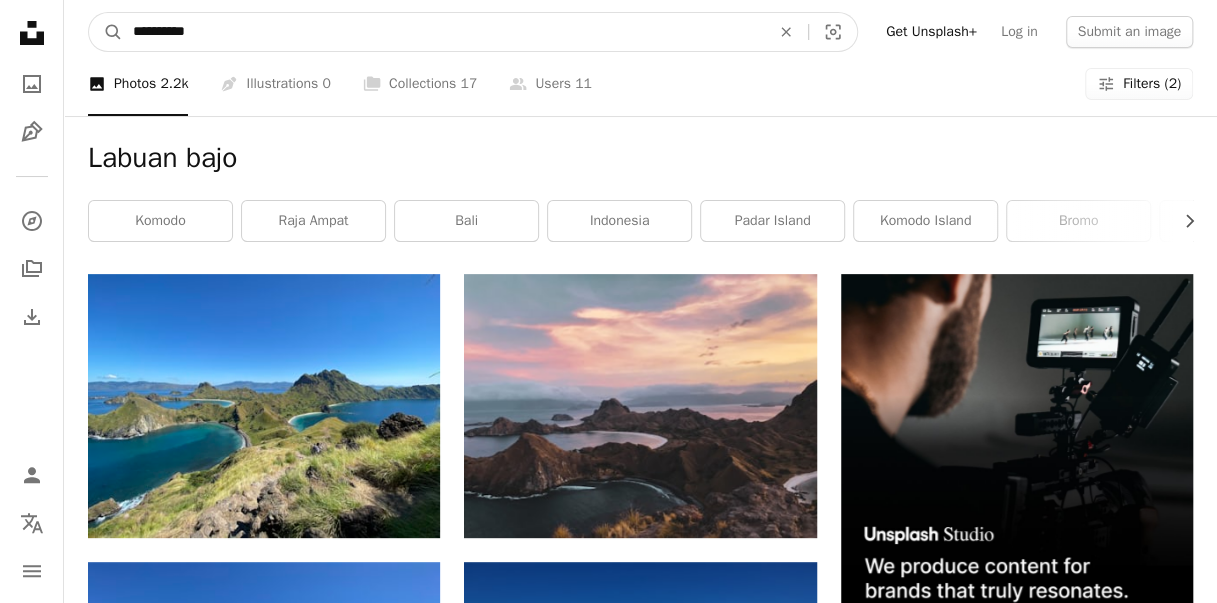 type on "**********" 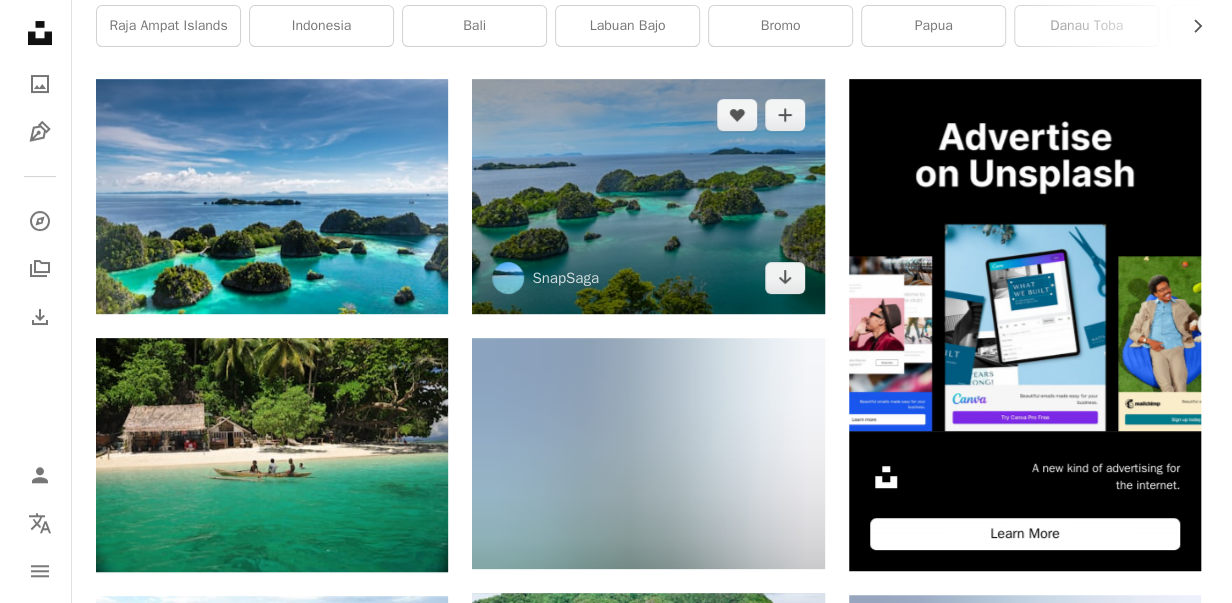 scroll, scrollTop: 200, scrollLeft: 0, axis: vertical 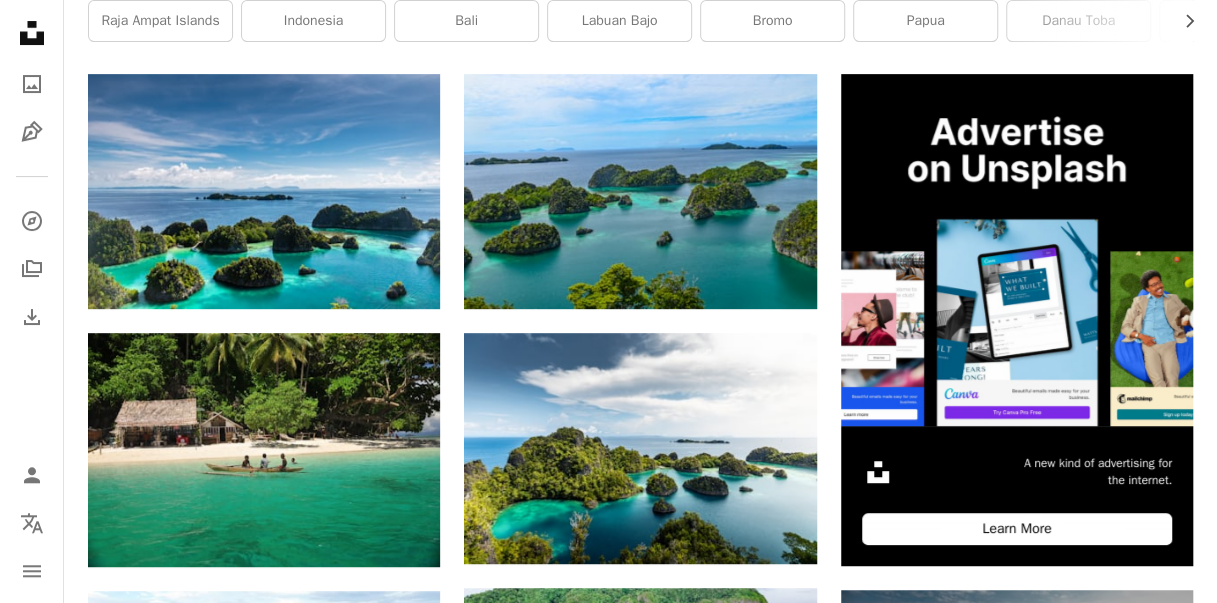 click at bounding box center [1017, 706] 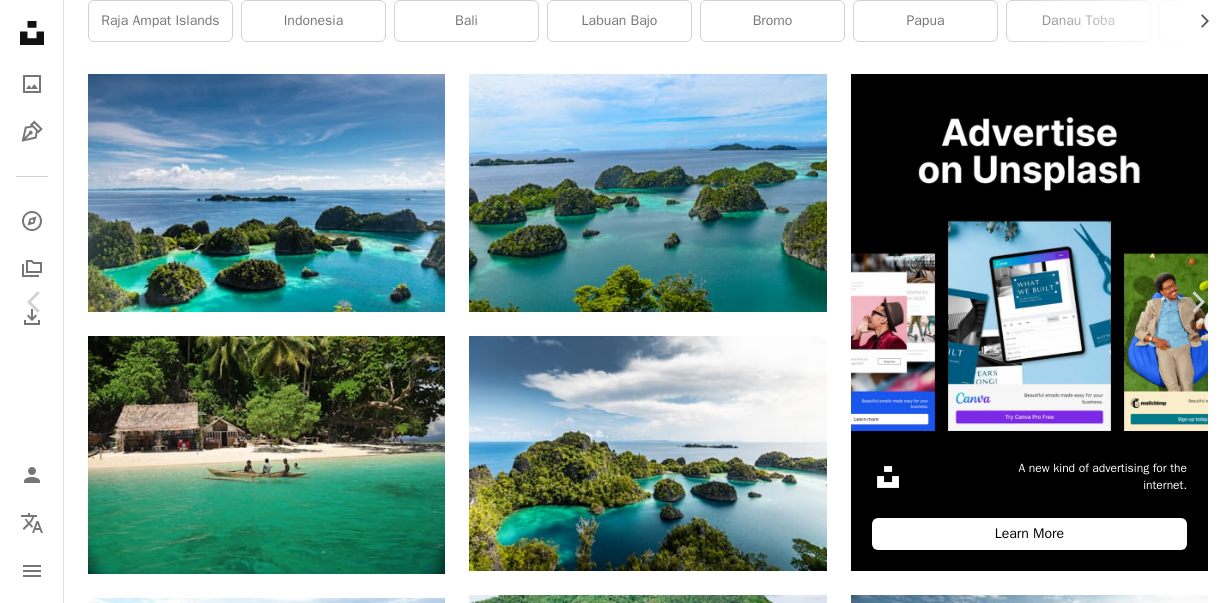scroll, scrollTop: 0, scrollLeft: 0, axis: both 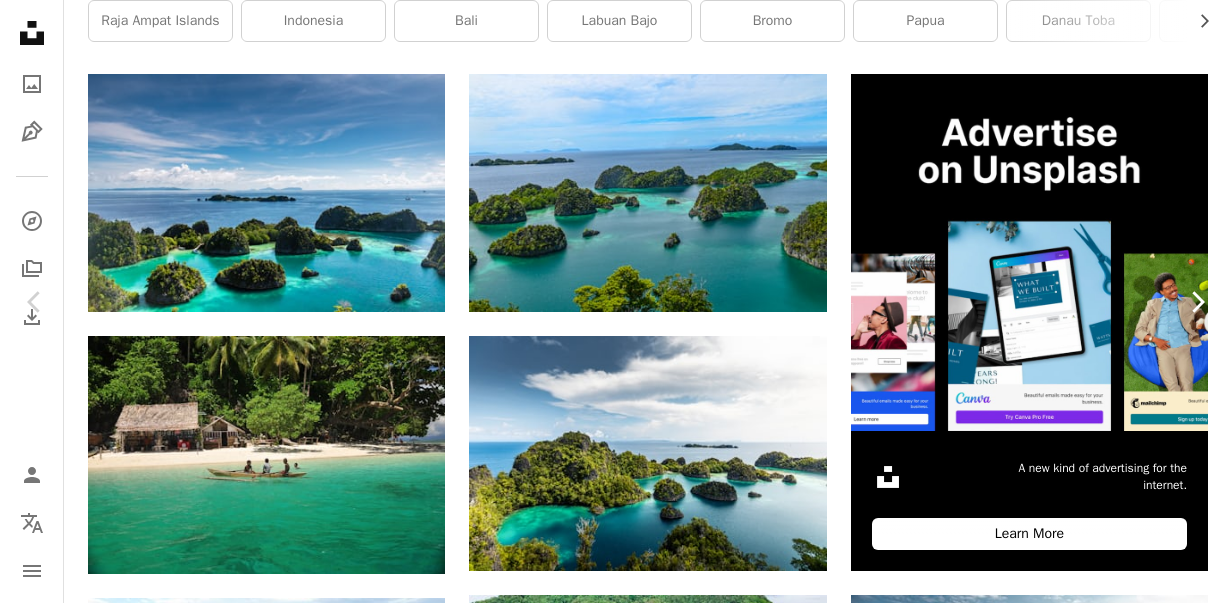 click on "Chevron right" at bounding box center [1197, 302] 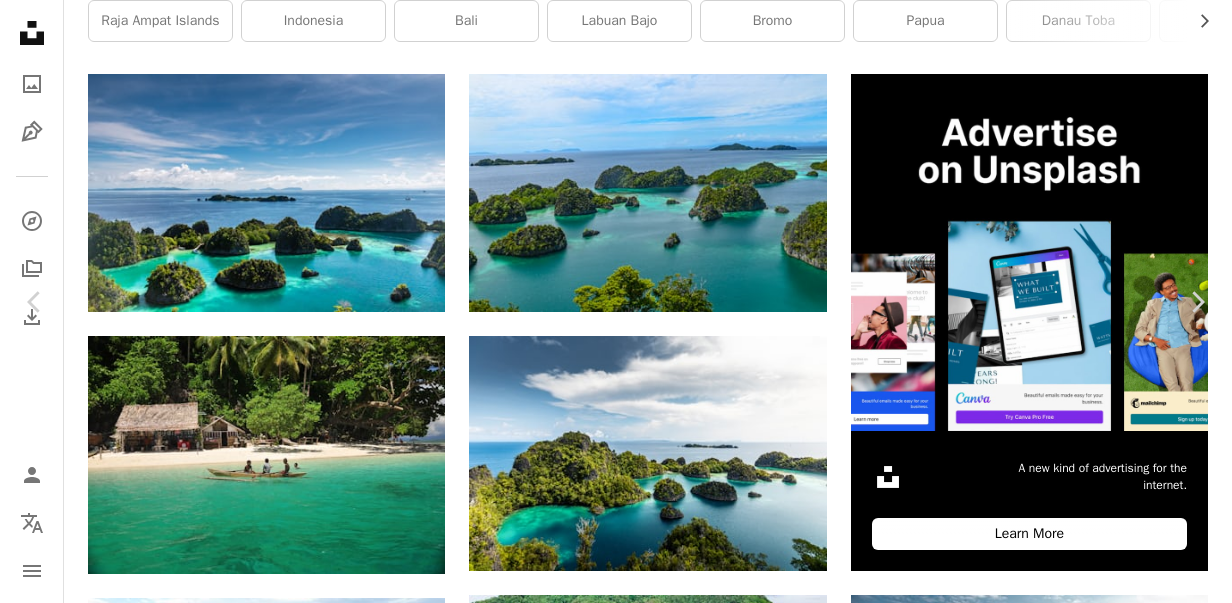 click on "An X shape Chevron left Chevron right [FIRST] [LAST] tandukuda A heart A plus sign Edit image Plus sign for Unsplash+ Download free Chevron down Zoom in Views 340,655 Downloads 8,775 A forward-right arrow Share Info icon Info More Actions [CITY], [STATE]. A map marker [CITY], [STATE], [COUNTRY] Calendar outlined Published on October 11, 2019 Camera NIKON CORPORATION, NIKON D3100 Safety Free to use under the Unsplash License beach land sea [COUNTRY] boat vehicle island transportation outdoors coast [CITY] shoreline [STATE] Free stock photos Browse premium related images on iStock | Save 20% with code UNSPLASH20 View more on iStock ↗ Related images A heart A plus sign SnapSaga Arrow pointing down A heart A plus sign SnapSaga Arrow pointing down Plus sign for Unsplash+ A heart A plus sign [FIRST] [LAST] For Unsplash+ A lock Download A heart A plus sign [LAST] [LAST] Arrow pointing down A heart A plus sign [FIRST] [LAST] Available for hire A checkmark inside of a circle A heart" at bounding box center (616, 3488) 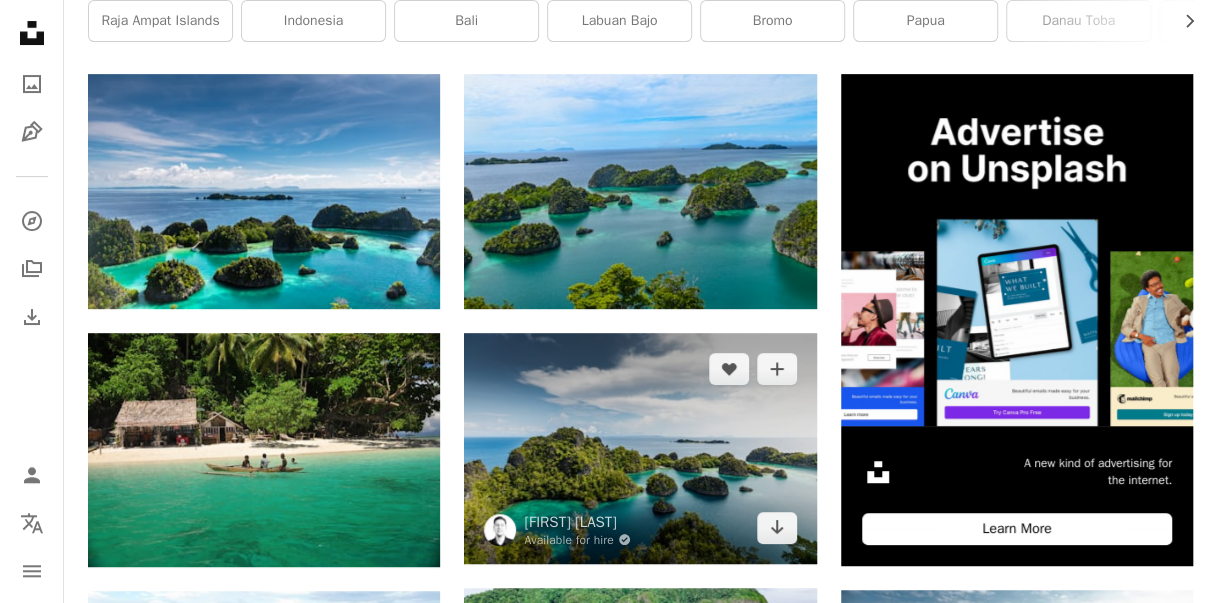 click at bounding box center [640, 448] 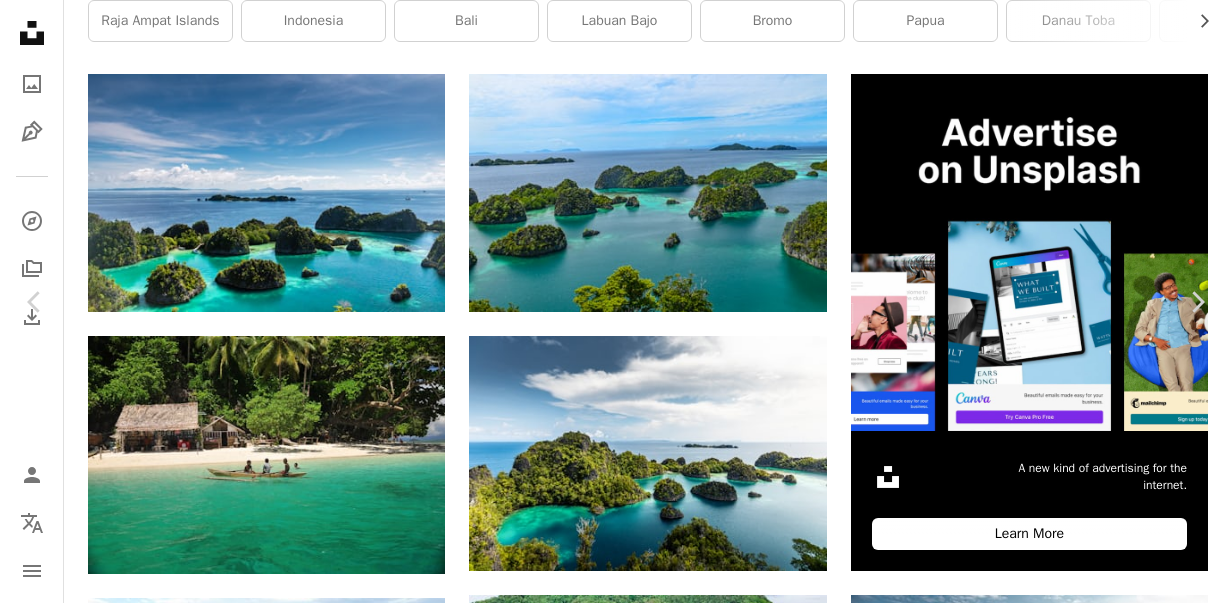 scroll, scrollTop: 0, scrollLeft: 0, axis: both 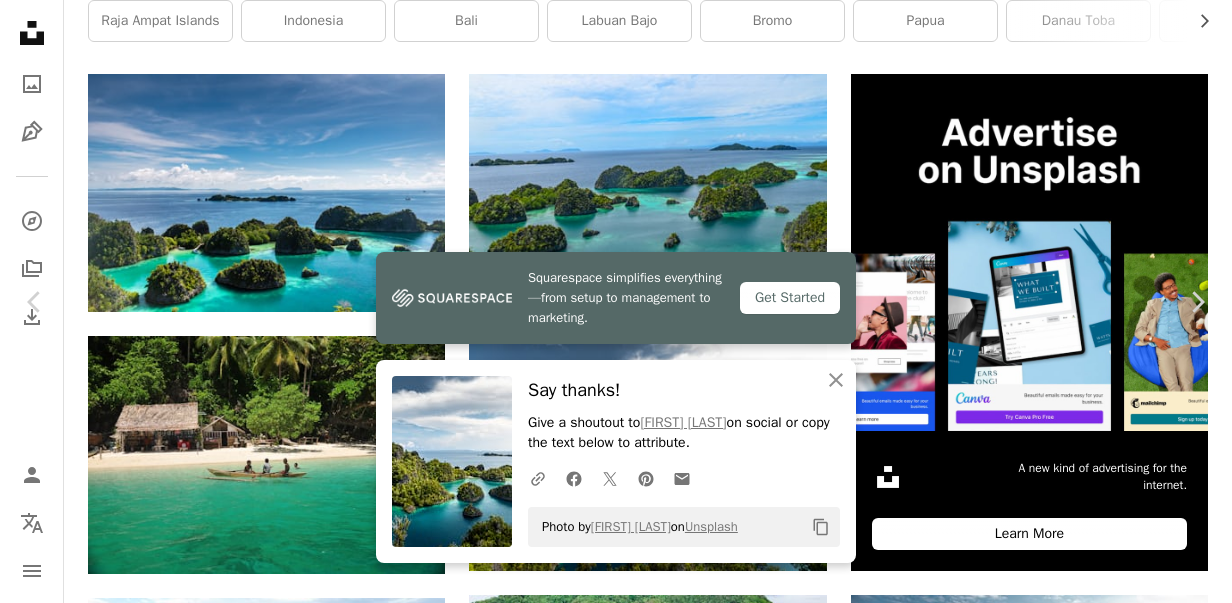 click on "Download free" at bounding box center (1033, 3234) 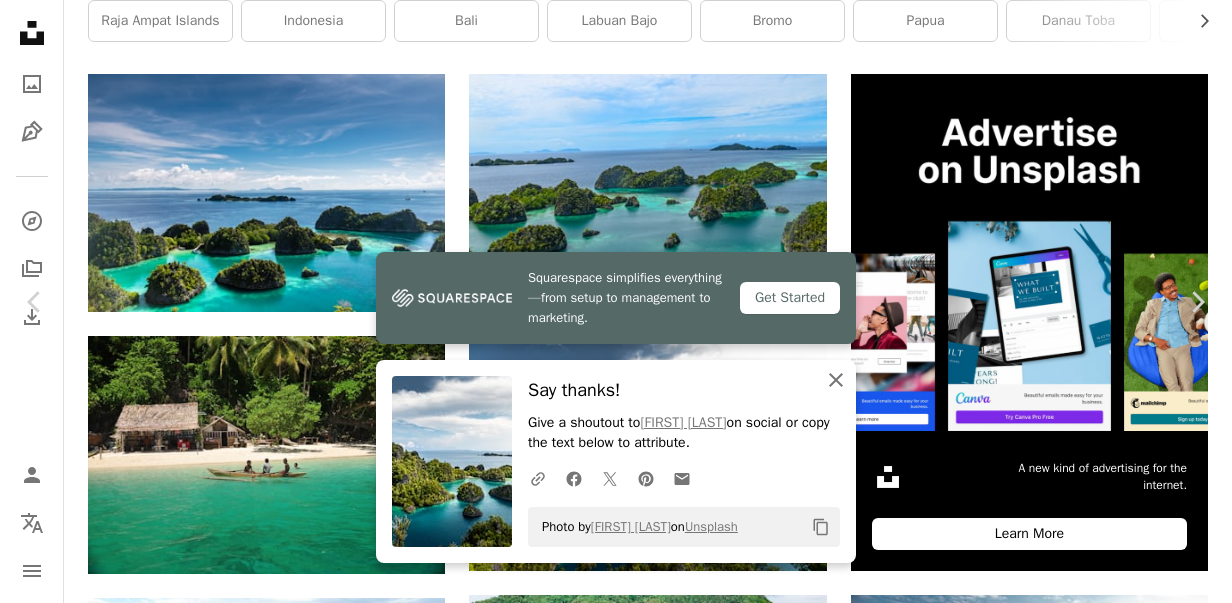 click on "An X shape" 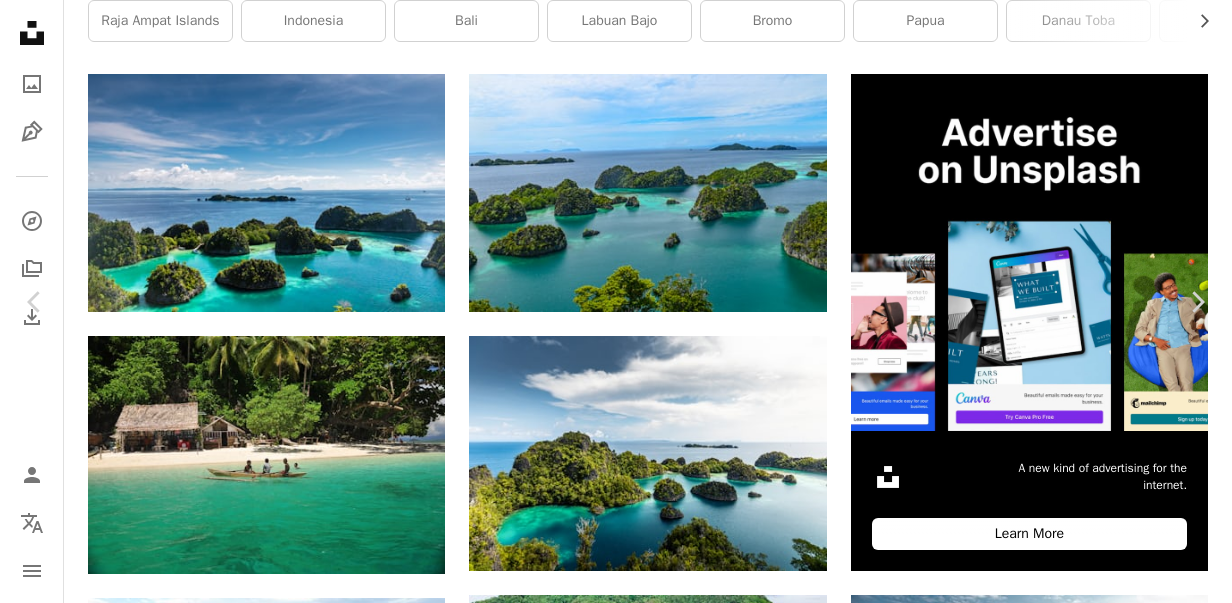 scroll, scrollTop: 500, scrollLeft: 0, axis: vertical 